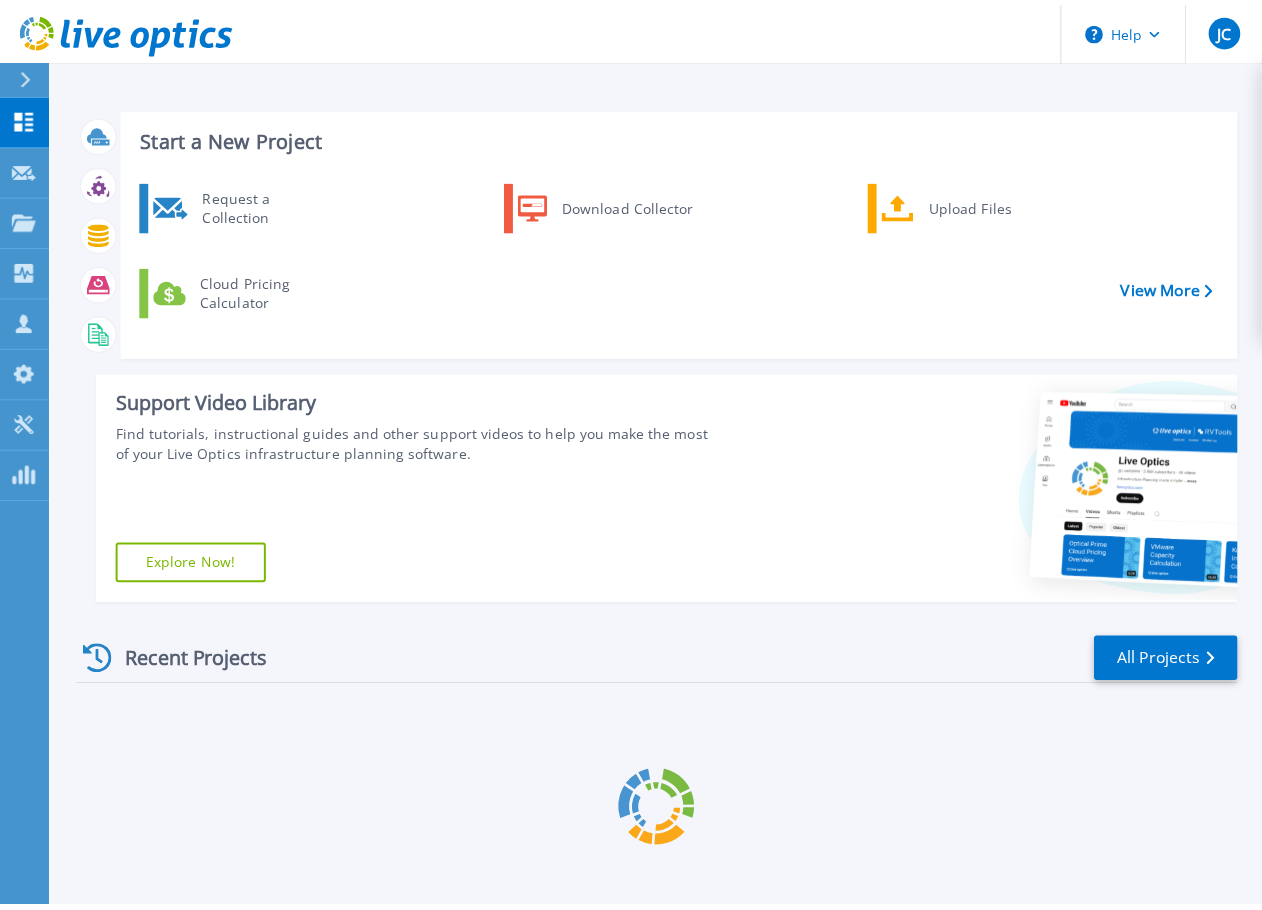 scroll, scrollTop: 0, scrollLeft: 0, axis: both 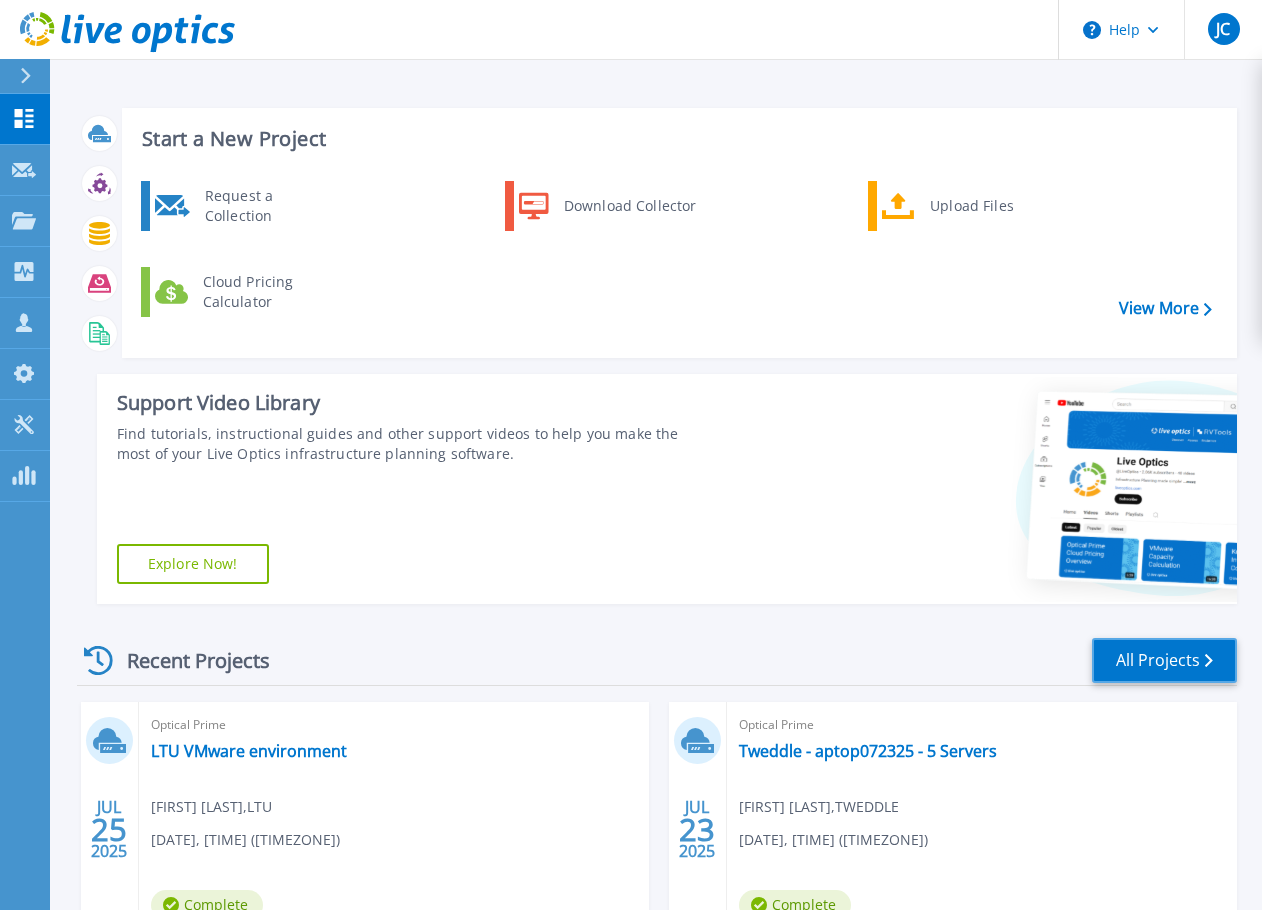 click on "All Projects" at bounding box center (1164, 660) 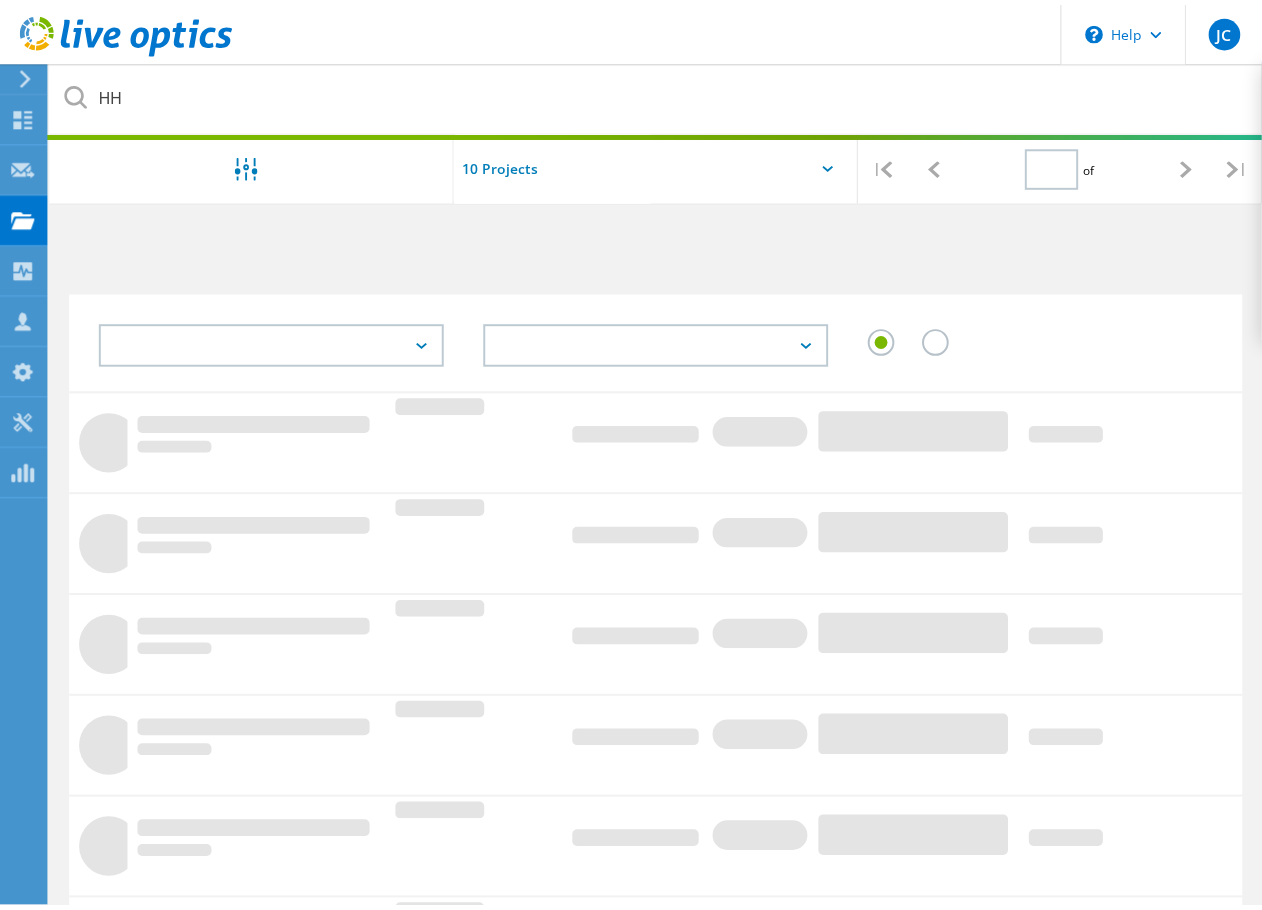 scroll, scrollTop: 0, scrollLeft: 0, axis: both 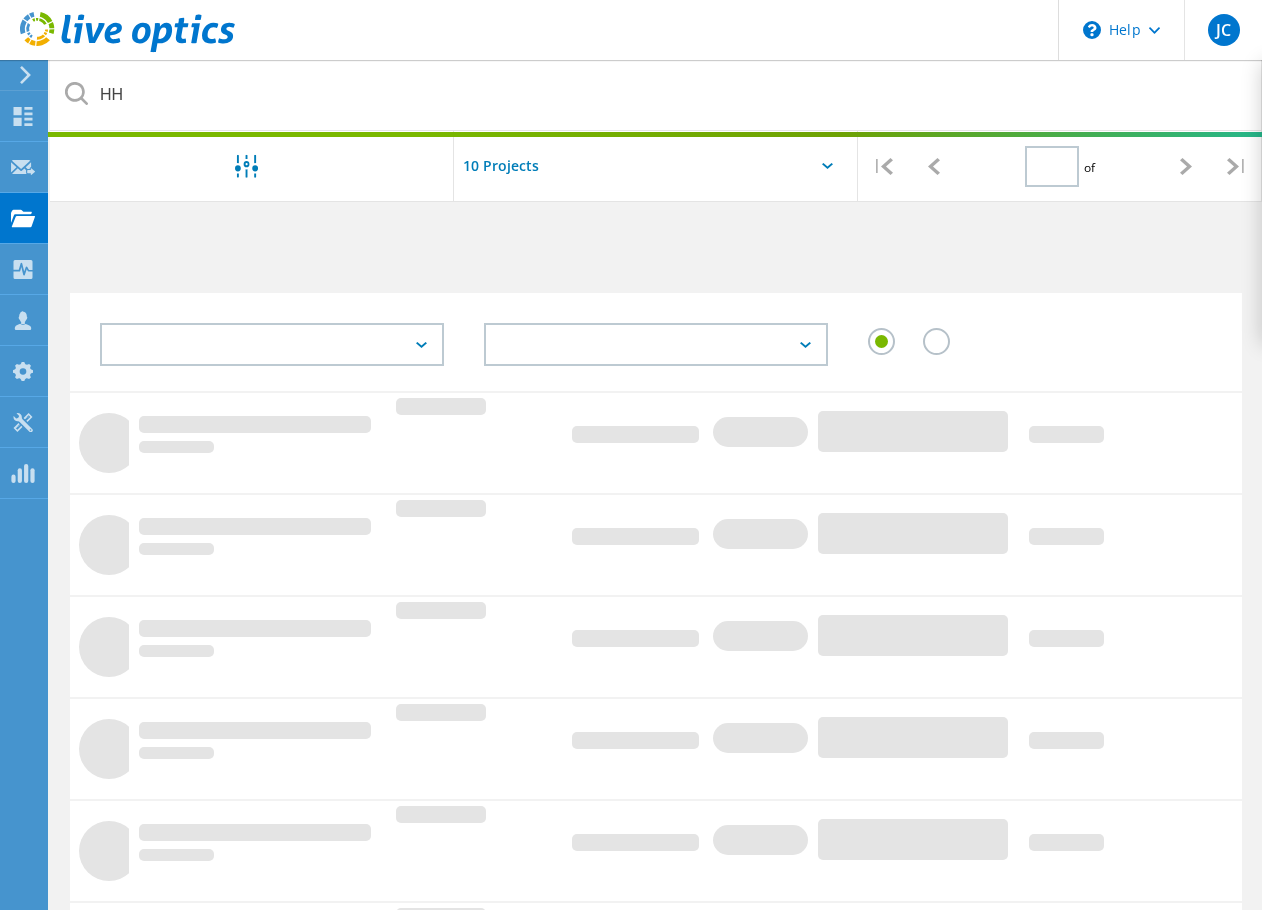 type on "1" 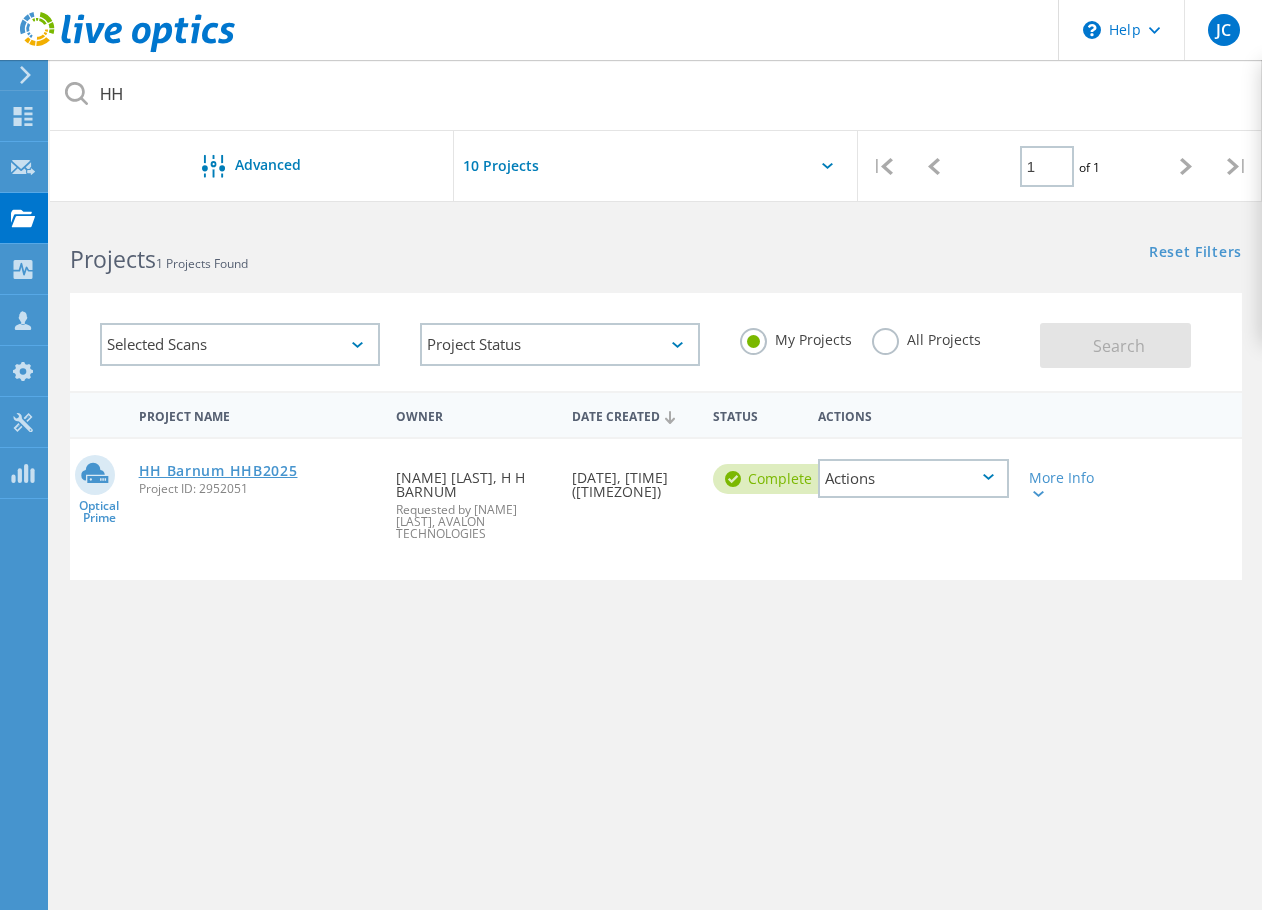 click on "[FIRST] [LAST] [PRODUCT_CODE]" 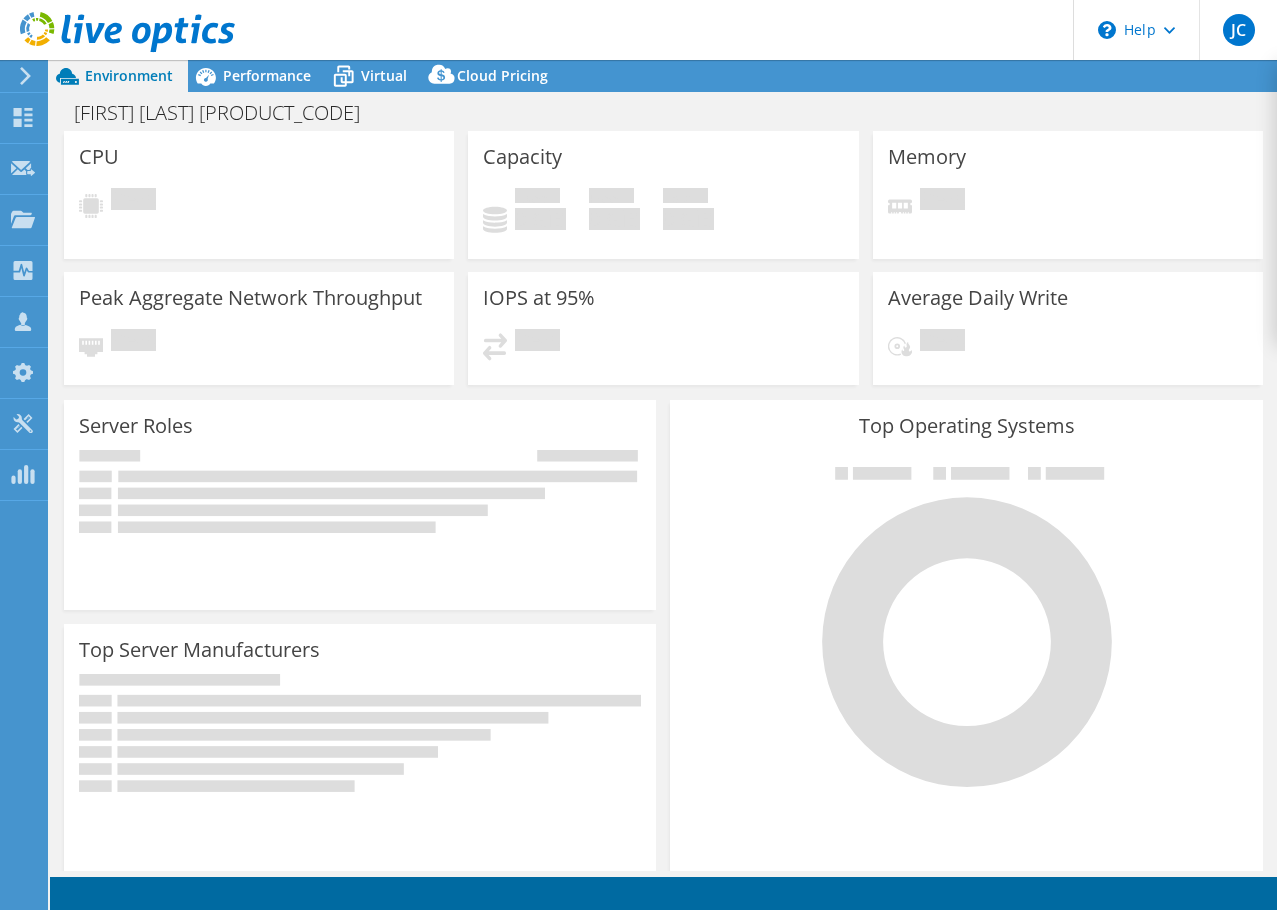 scroll, scrollTop: 0, scrollLeft: 0, axis: both 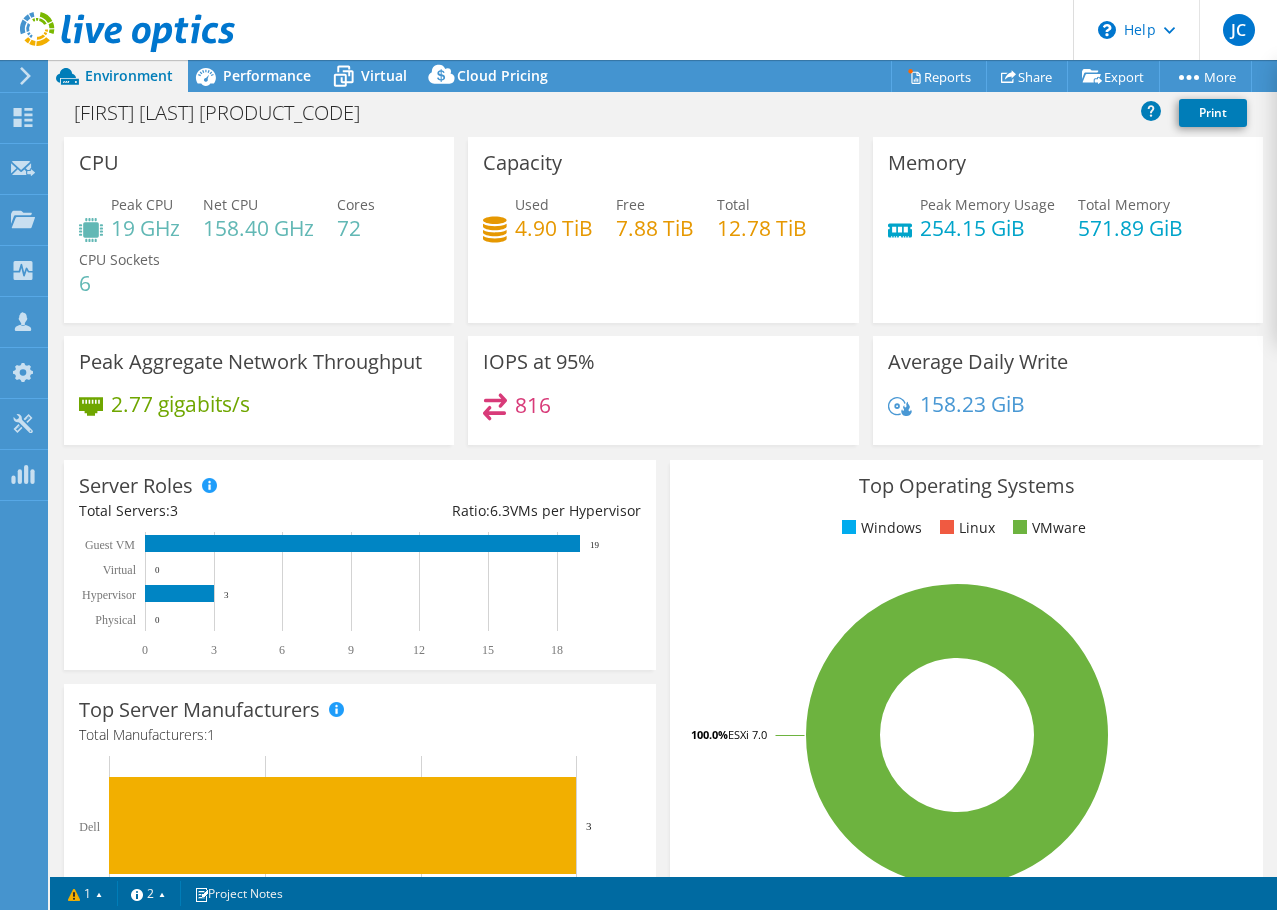 select on "USD" 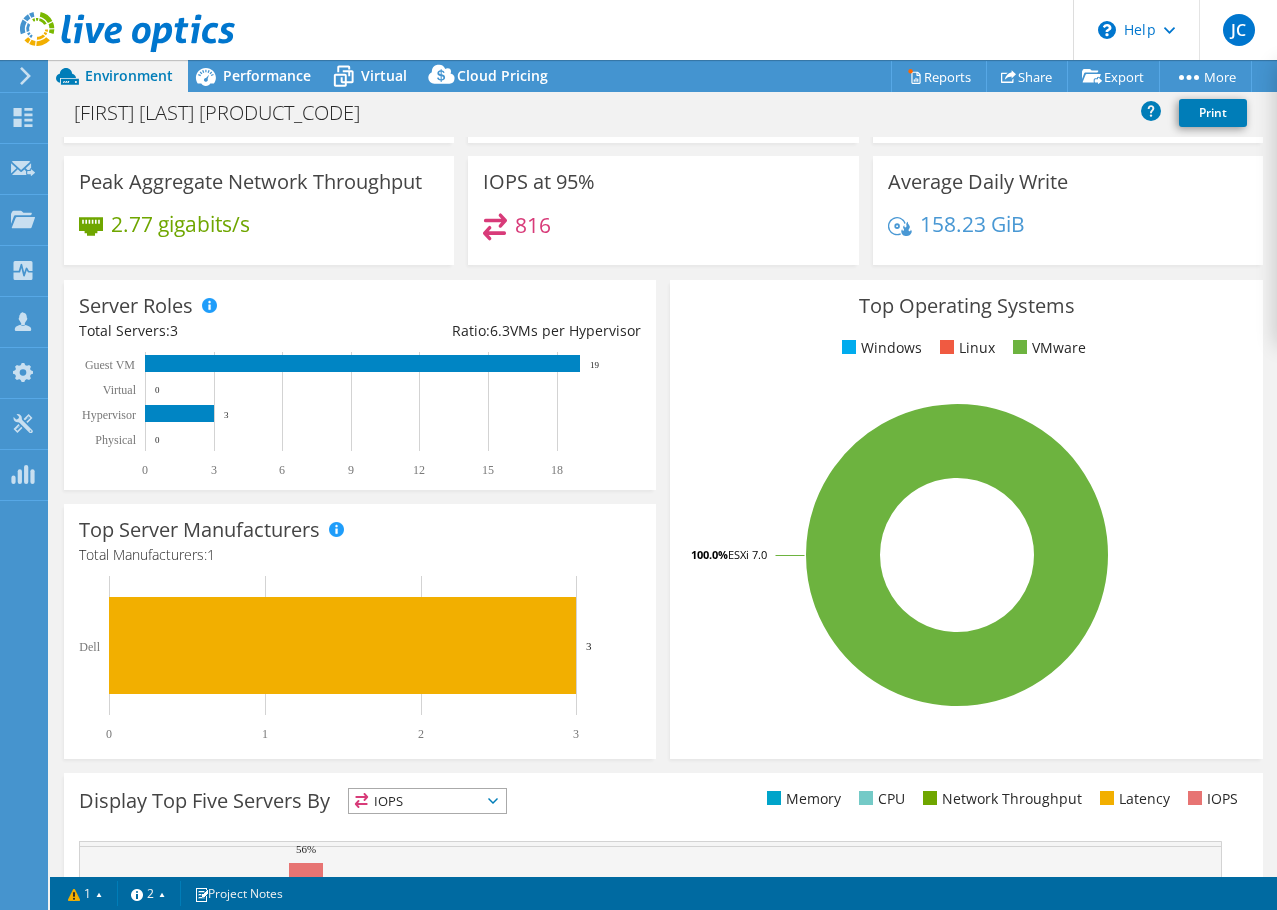 scroll, scrollTop: 0, scrollLeft: 0, axis: both 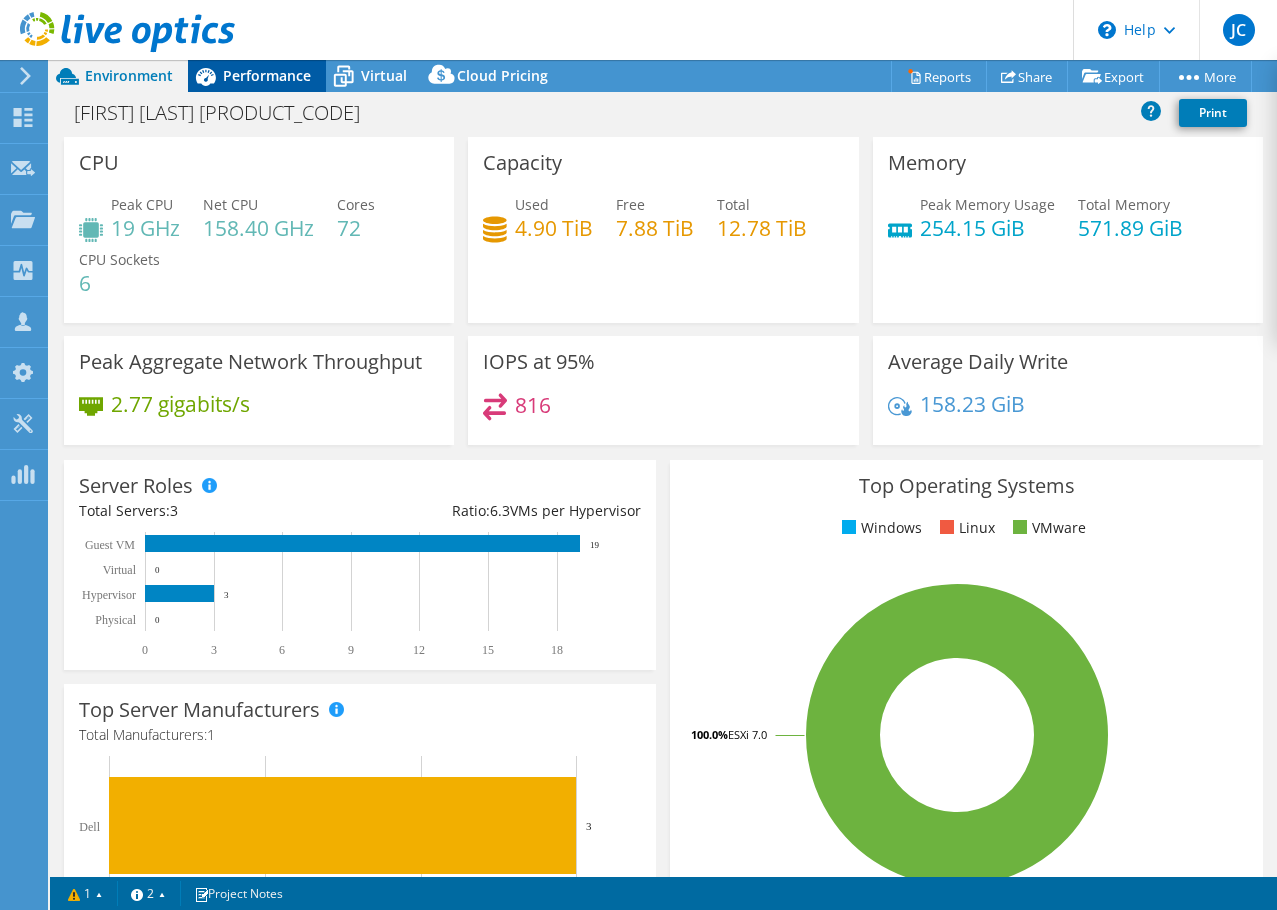 click on "Performance" at bounding box center [267, 75] 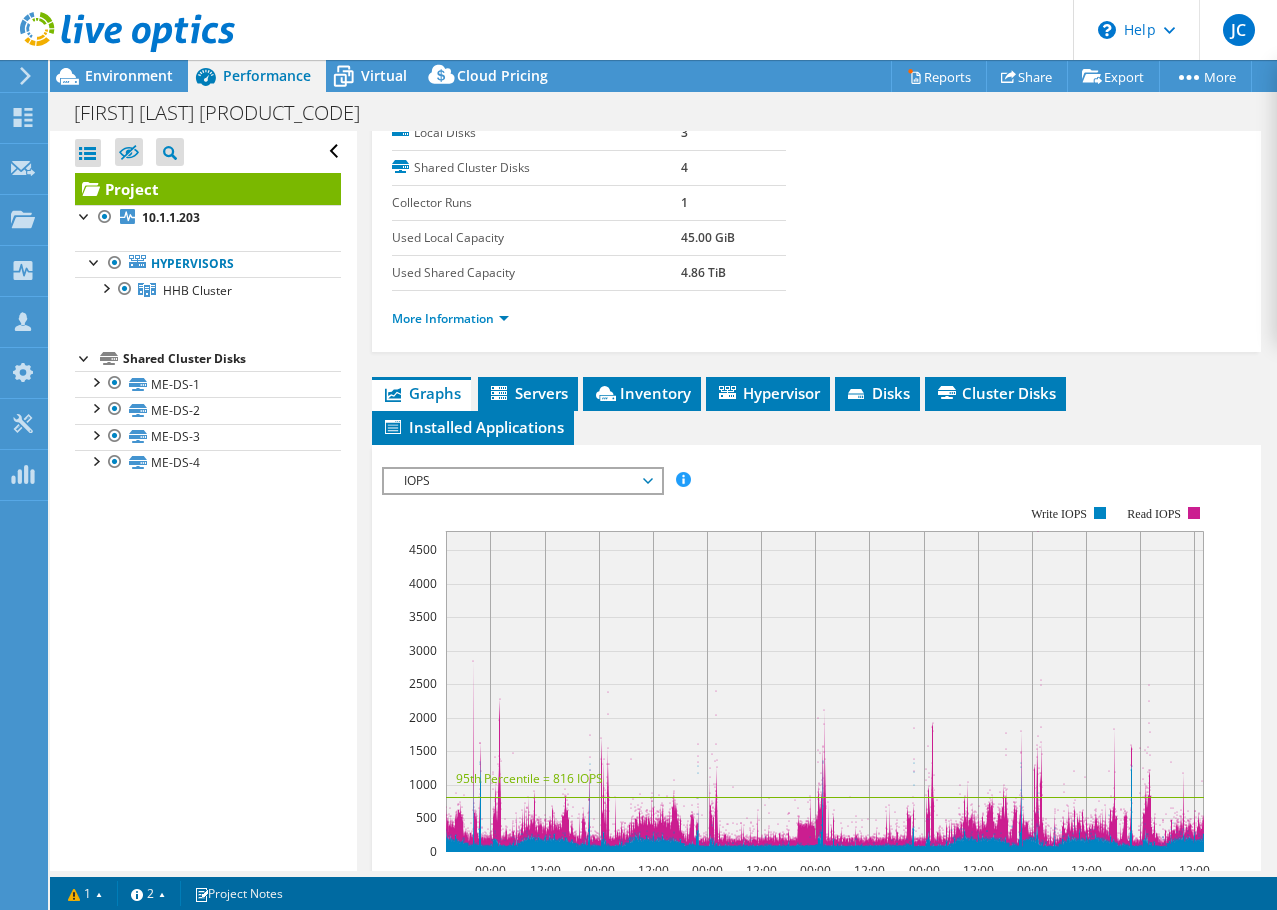 scroll, scrollTop: 400, scrollLeft: 0, axis: vertical 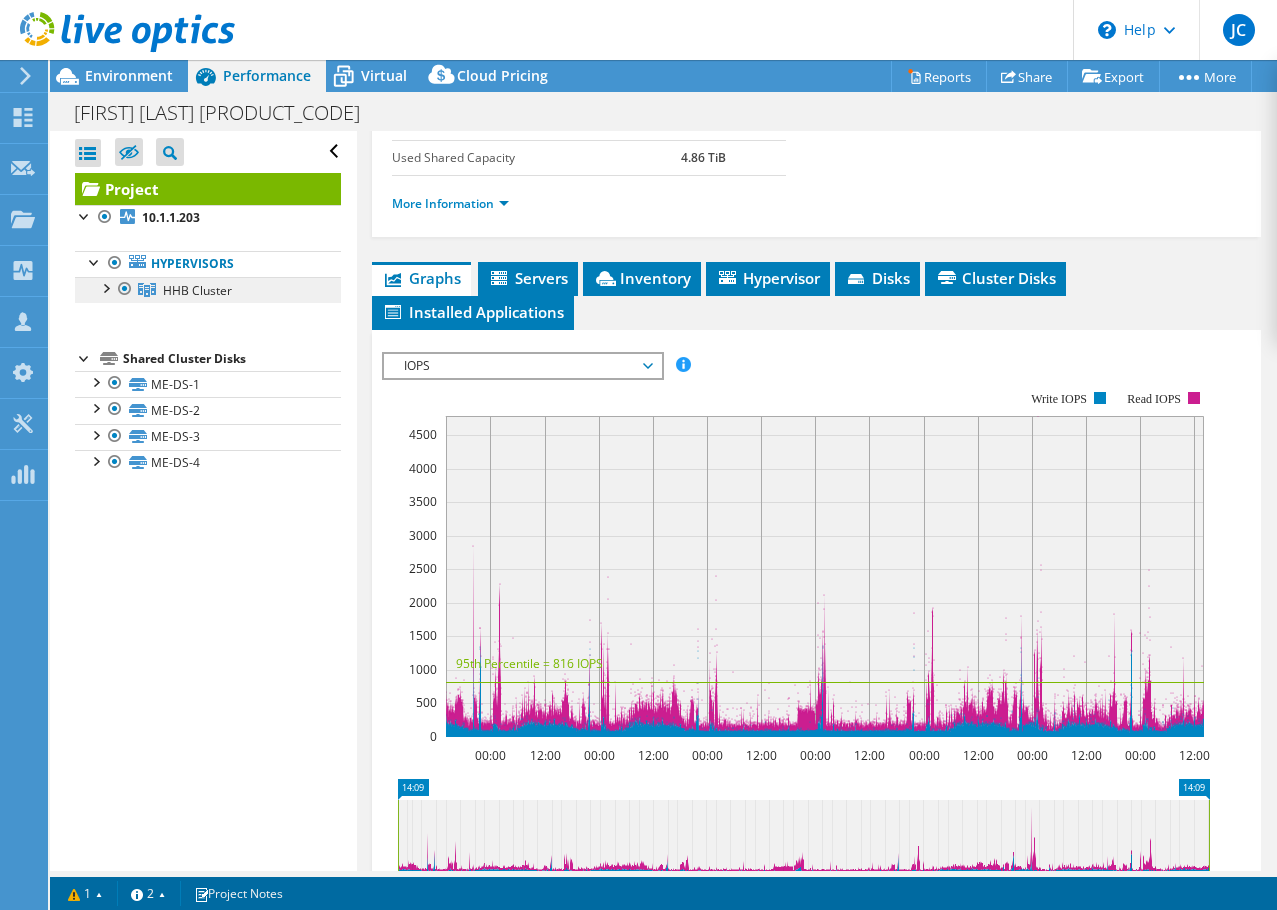 click on "HHB Cluster" at bounding box center (197, 290) 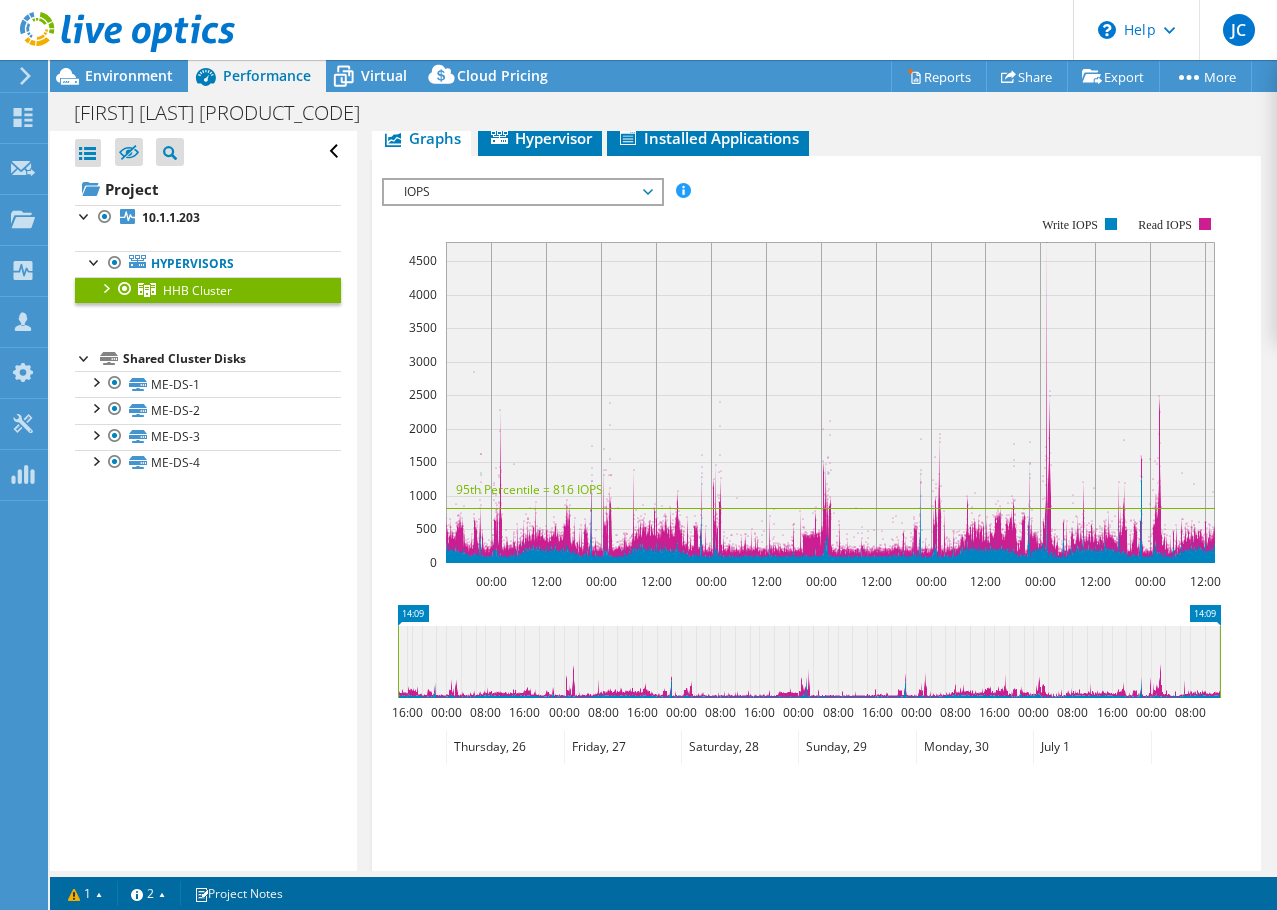 click at bounding box center [105, 287] 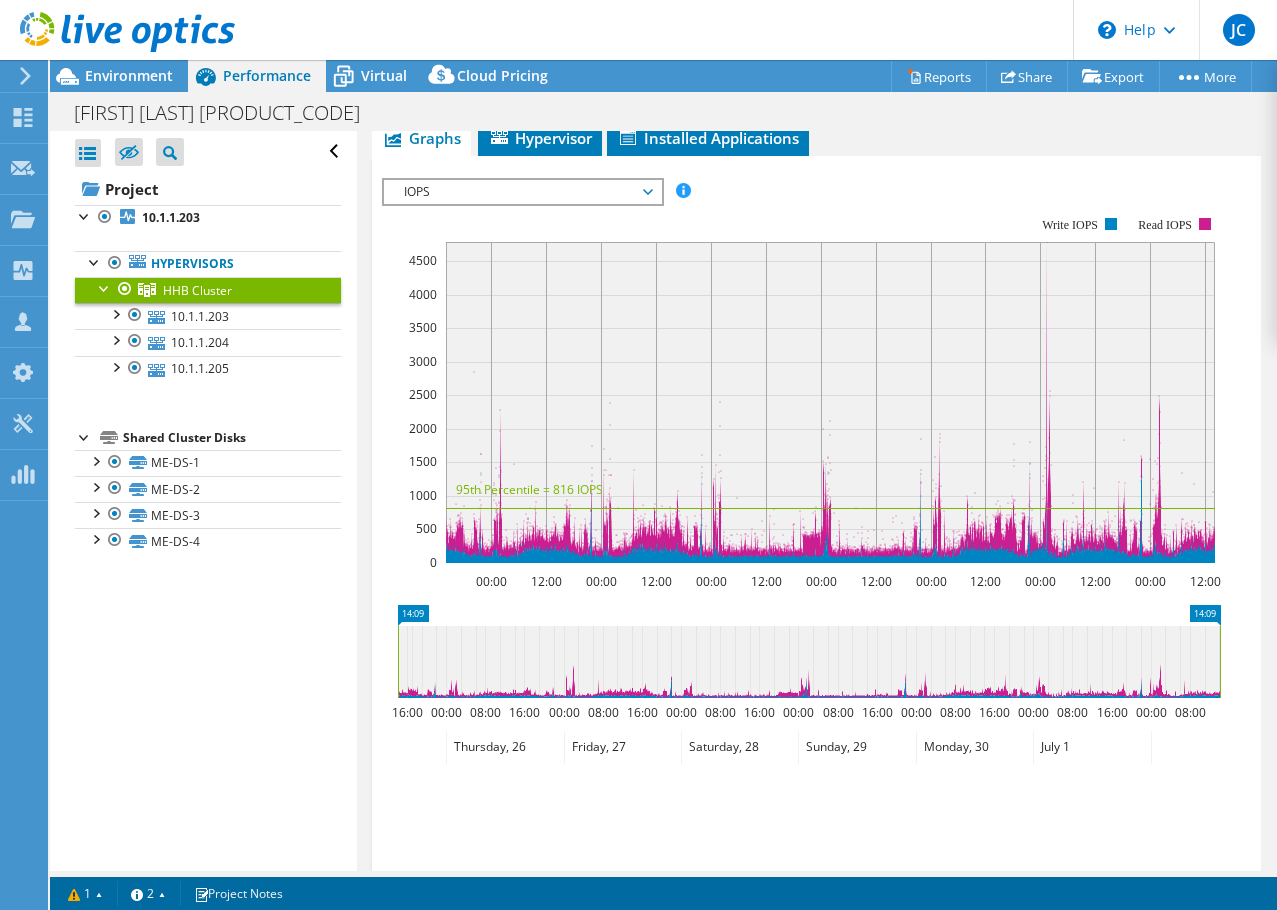 click at bounding box center (105, 287) 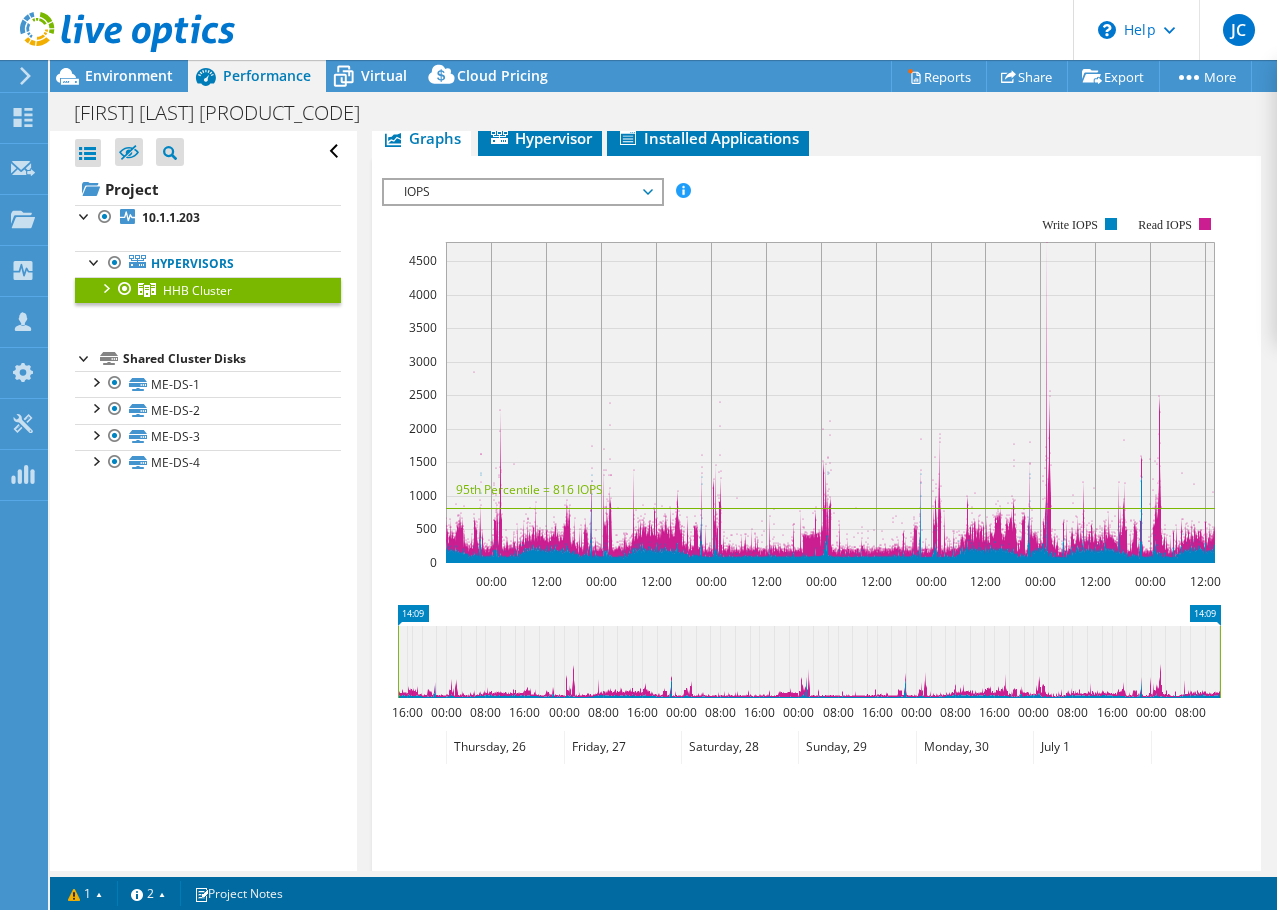 click at bounding box center [105, 287] 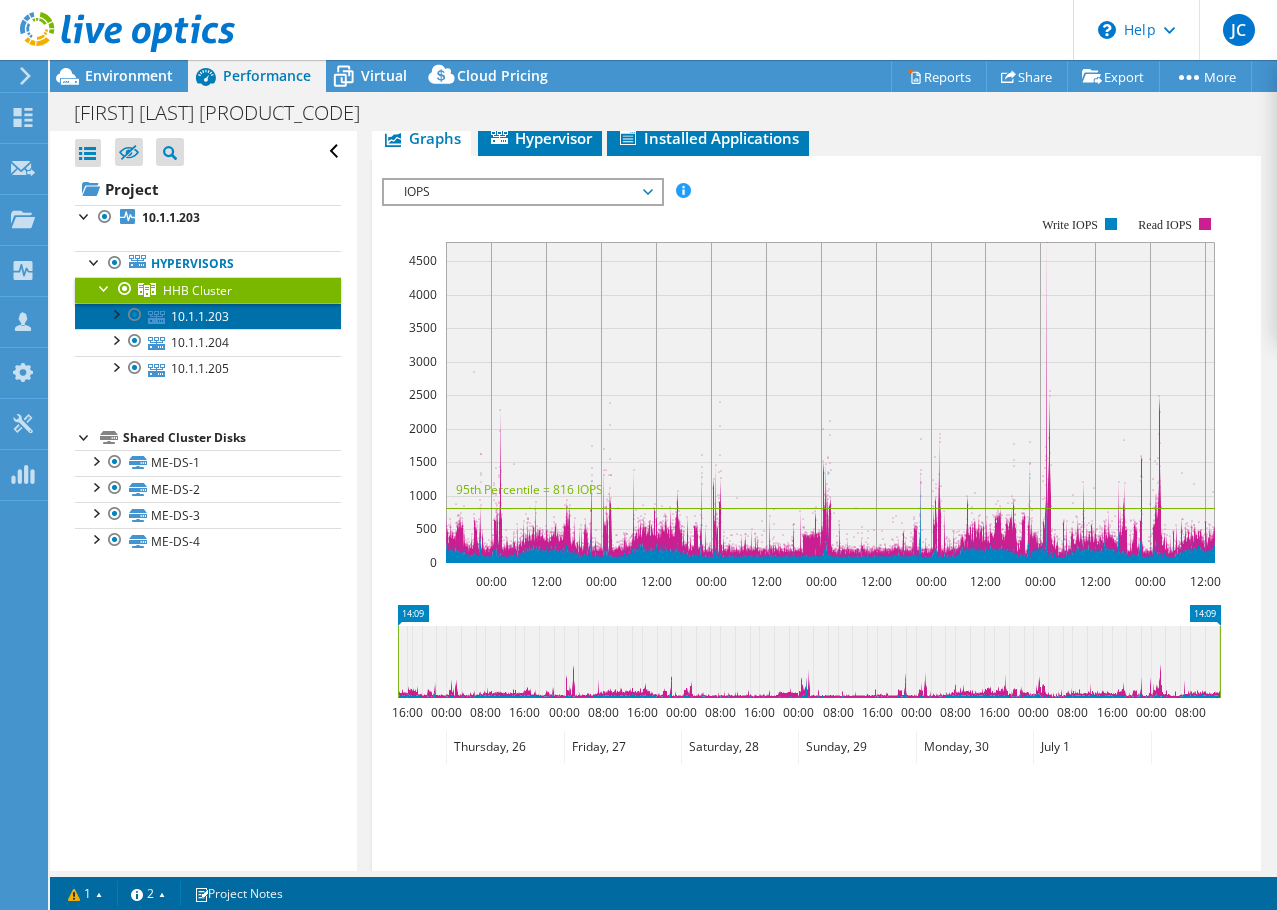 click on "10.1.1.203" at bounding box center [208, 316] 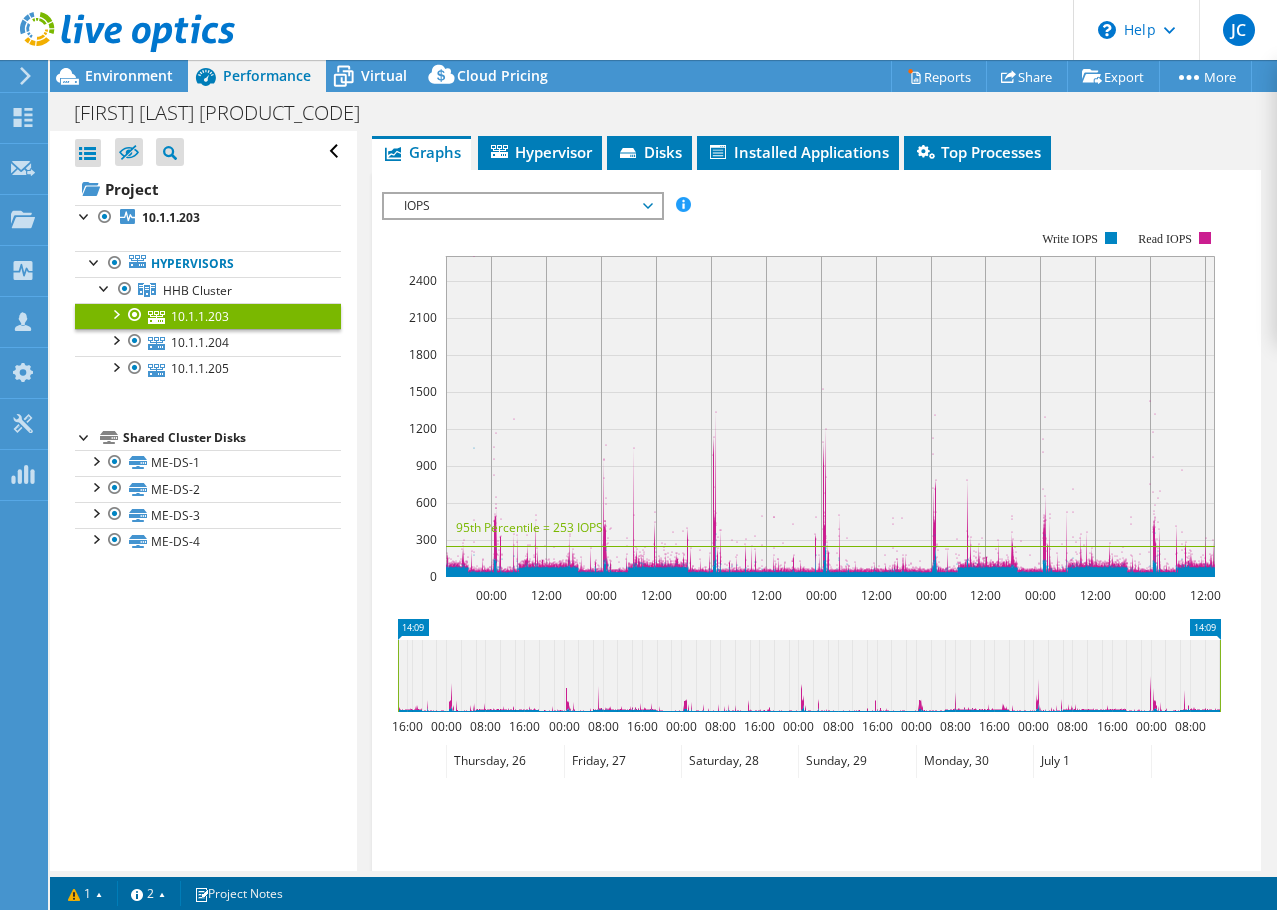 click at bounding box center (115, 313) 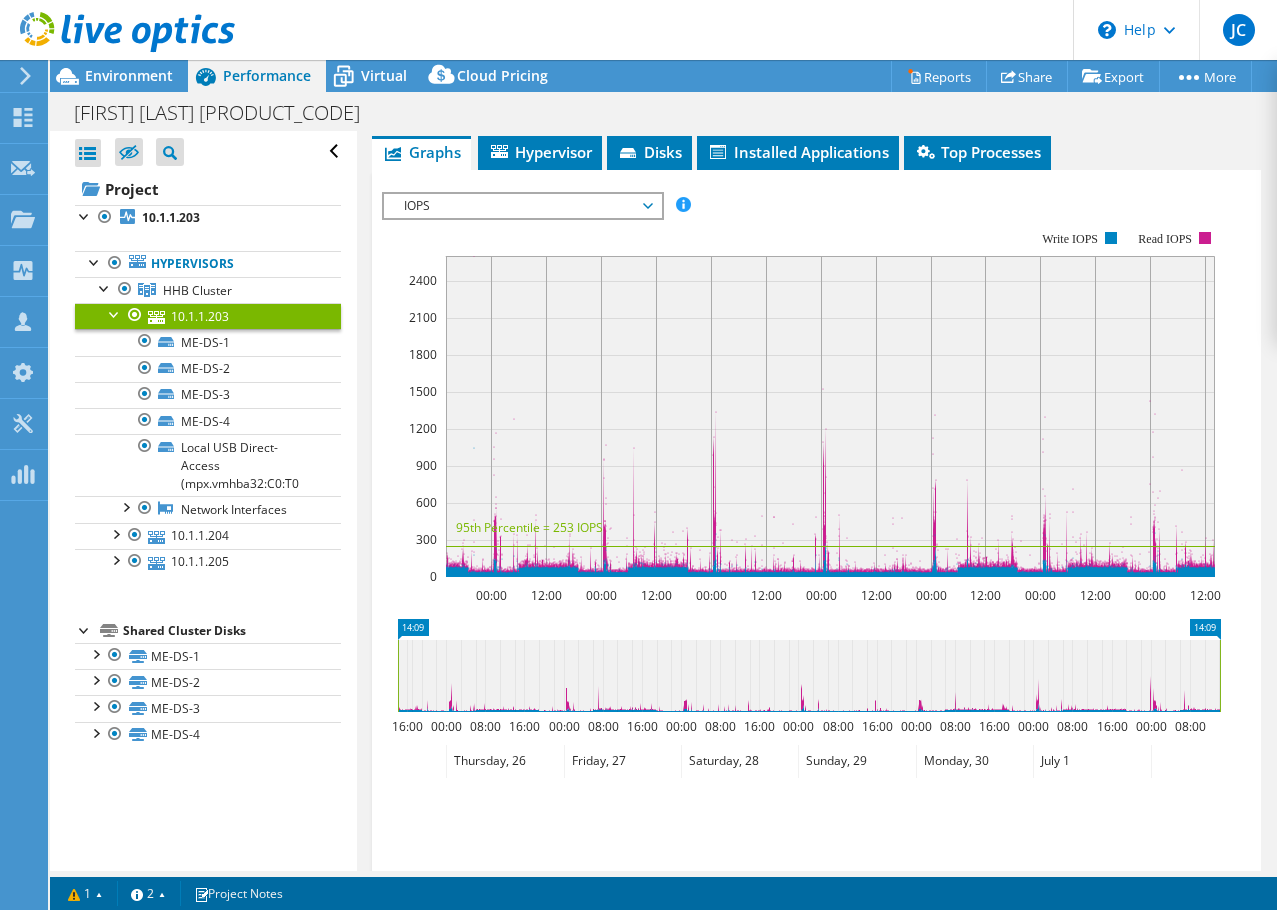 click on "10.1.1.203" at bounding box center [208, 316] 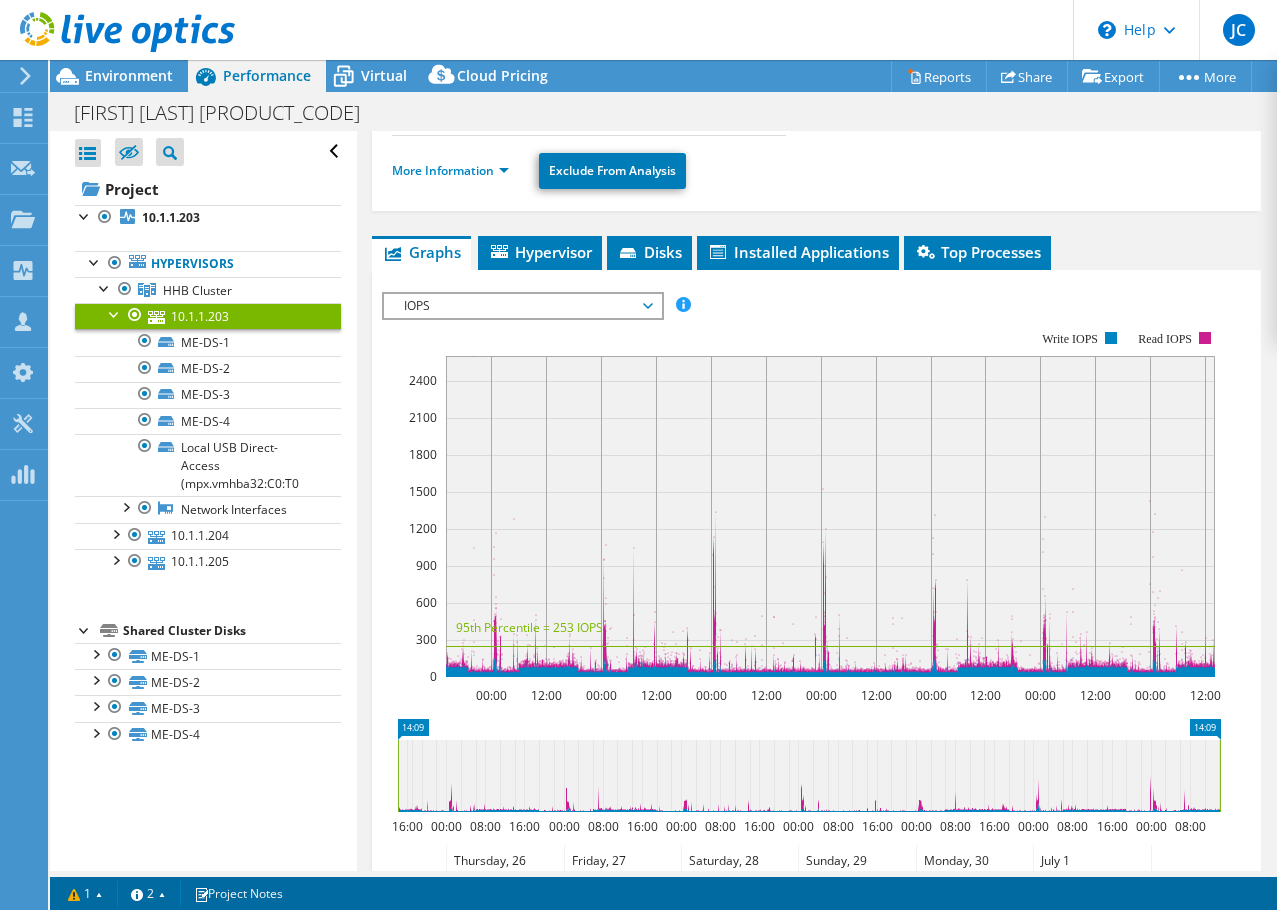 scroll, scrollTop: 200, scrollLeft: 0, axis: vertical 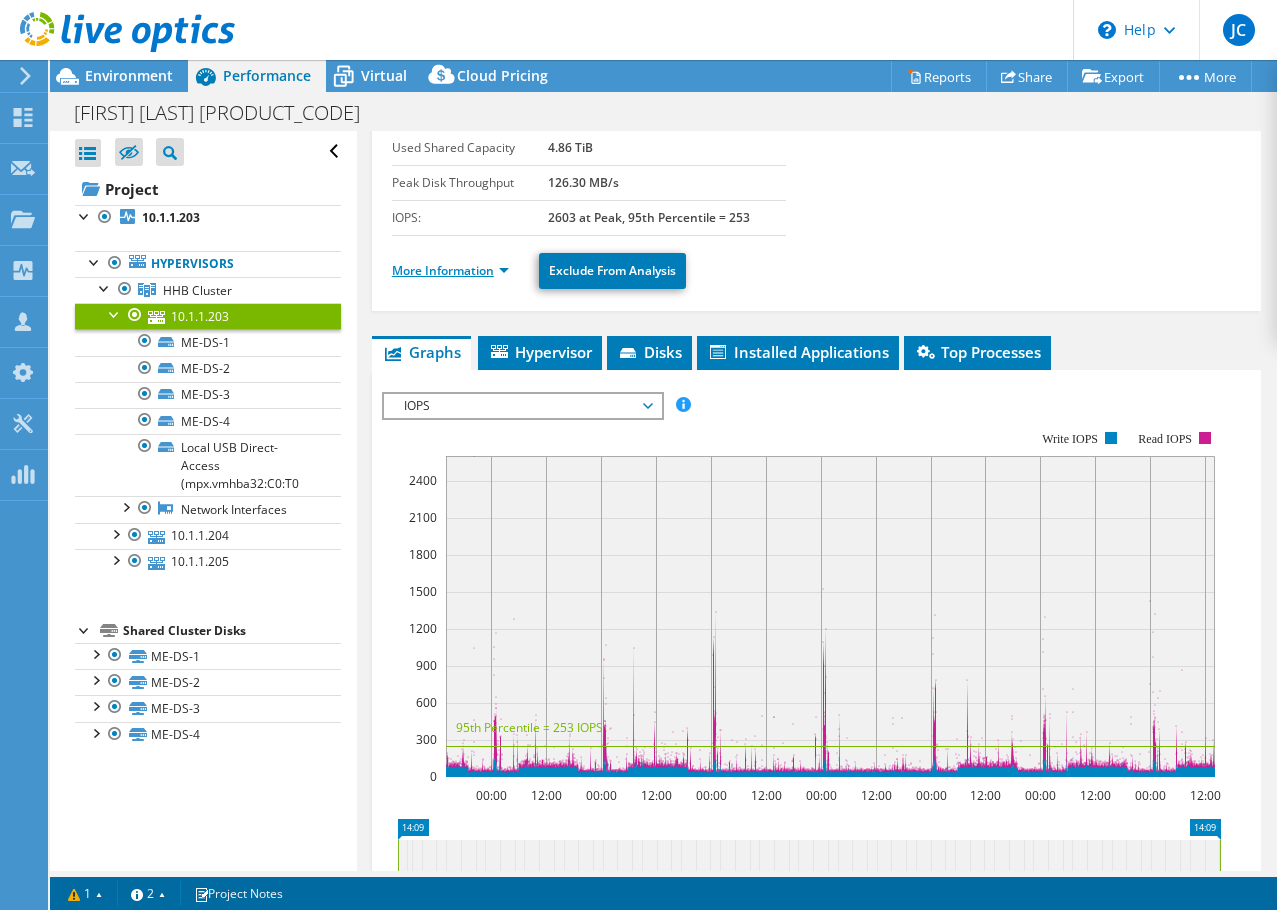 click on "More Information" at bounding box center (450, 270) 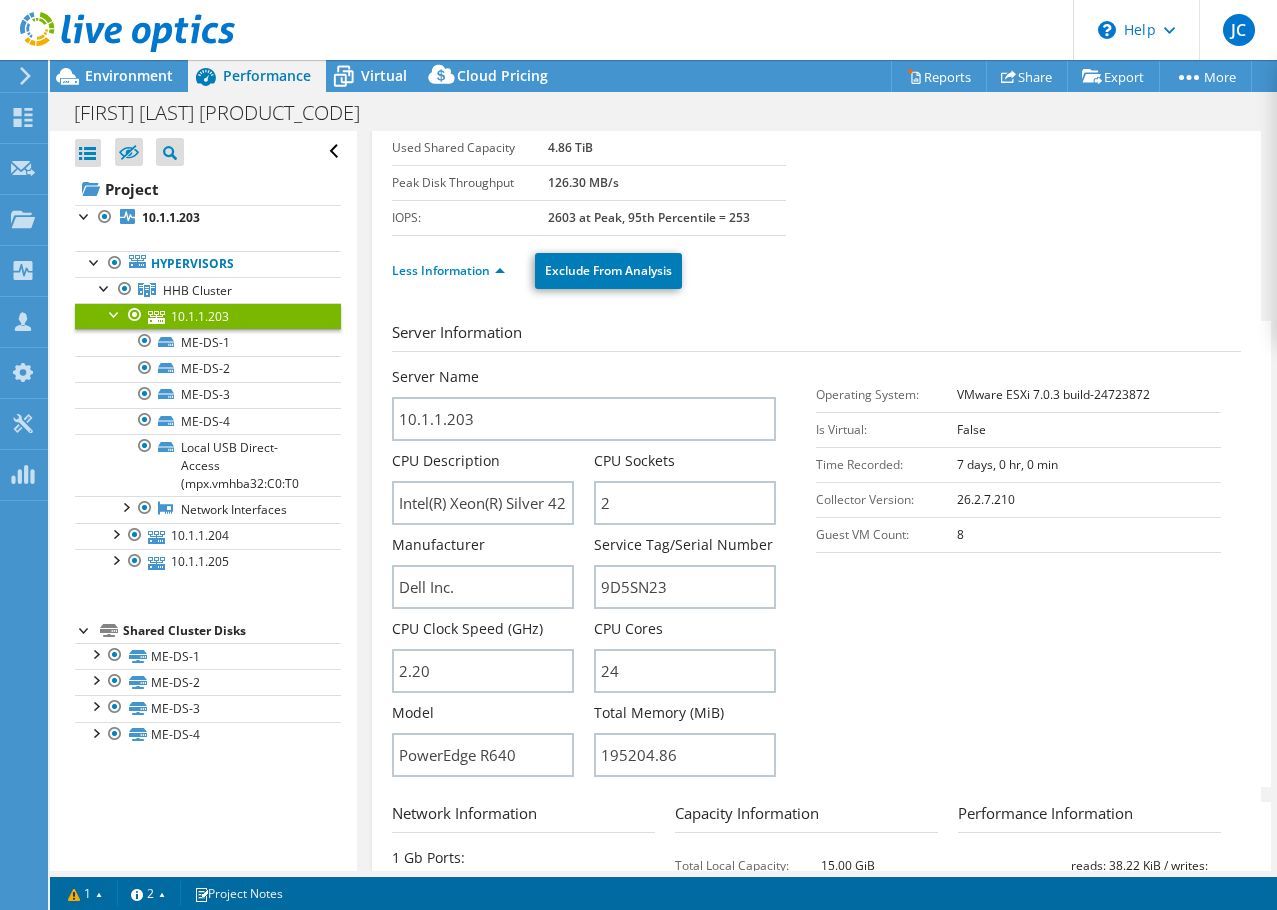 click at bounding box center [115, 313] 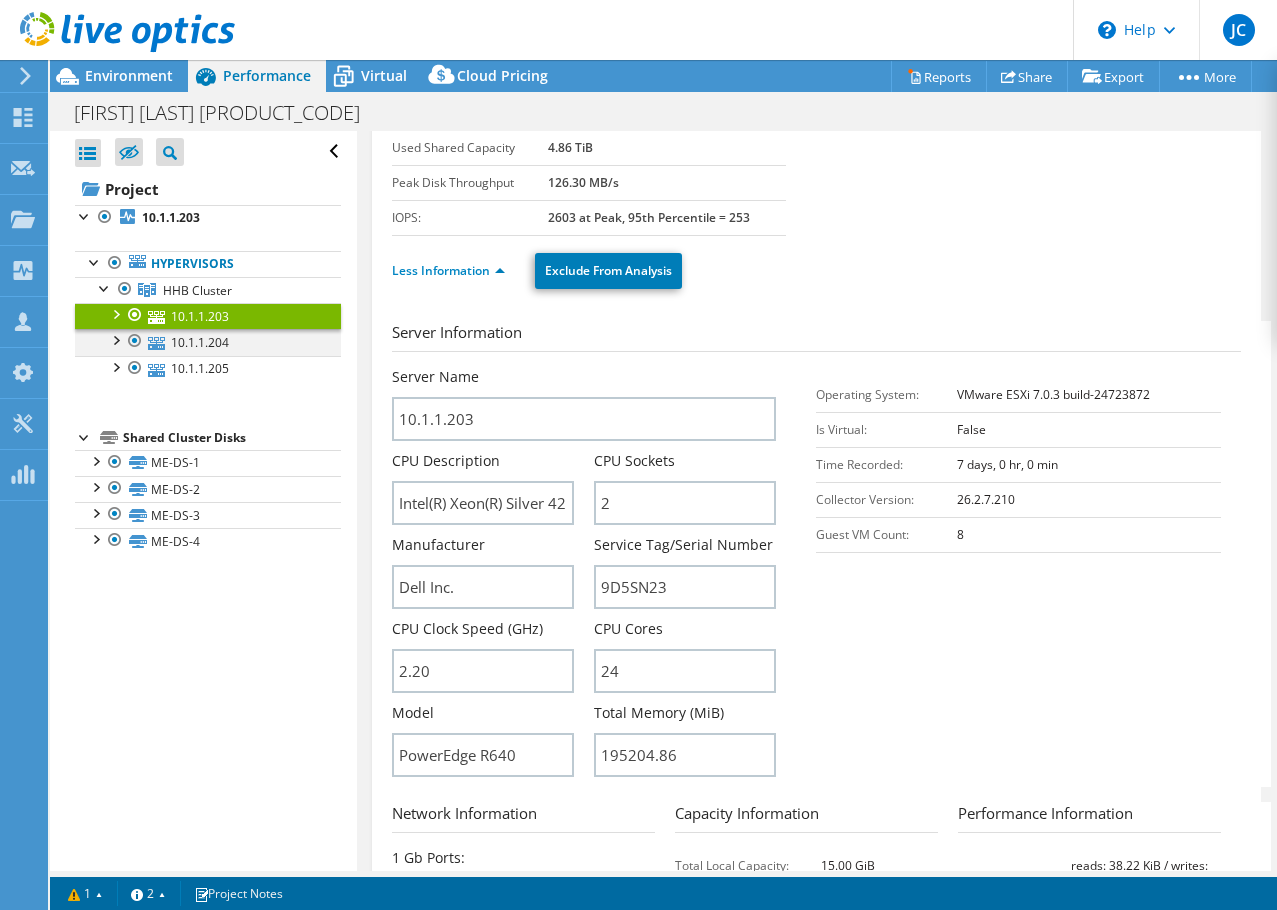 click at bounding box center [115, 339] 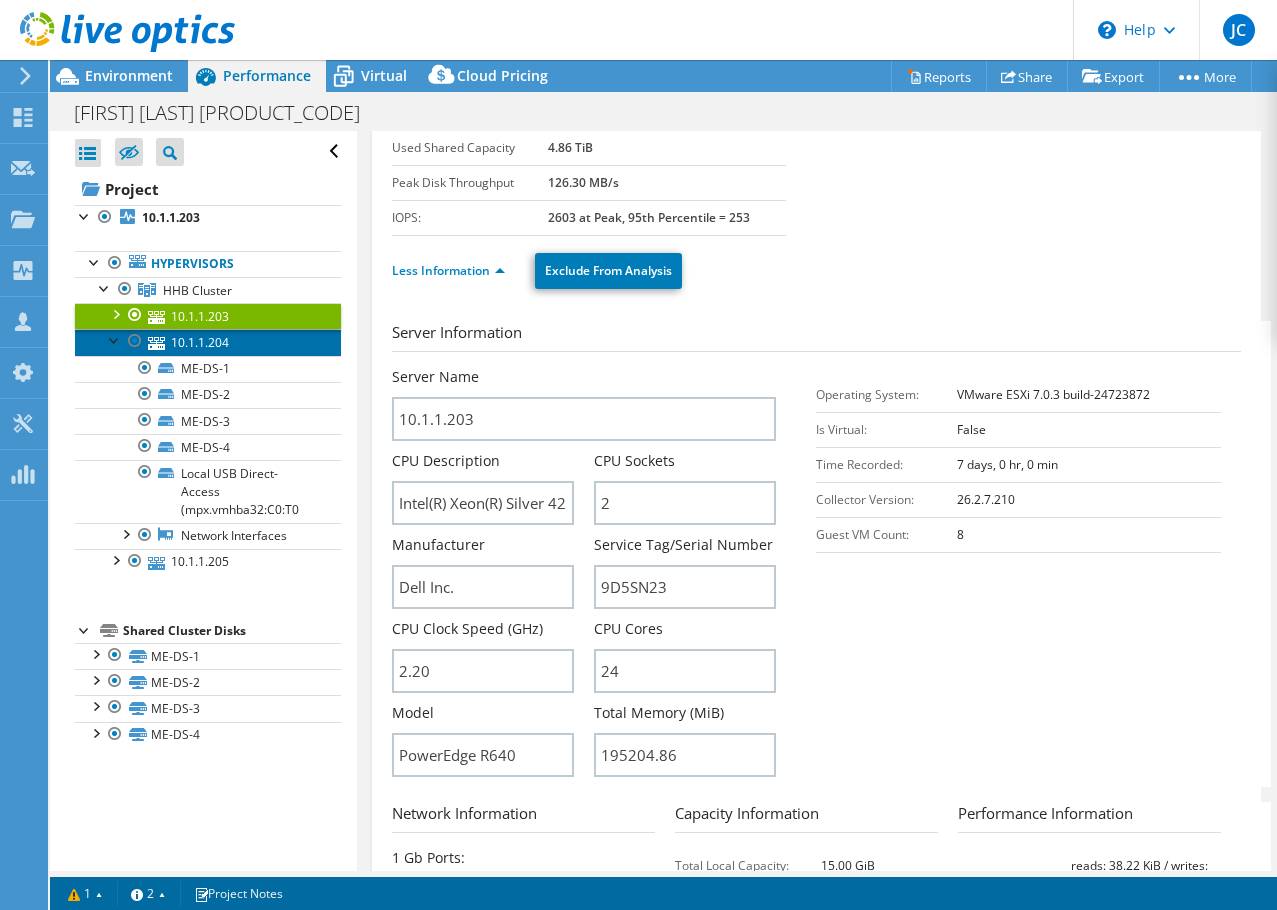 click on "10.1.1.204" at bounding box center (208, 342) 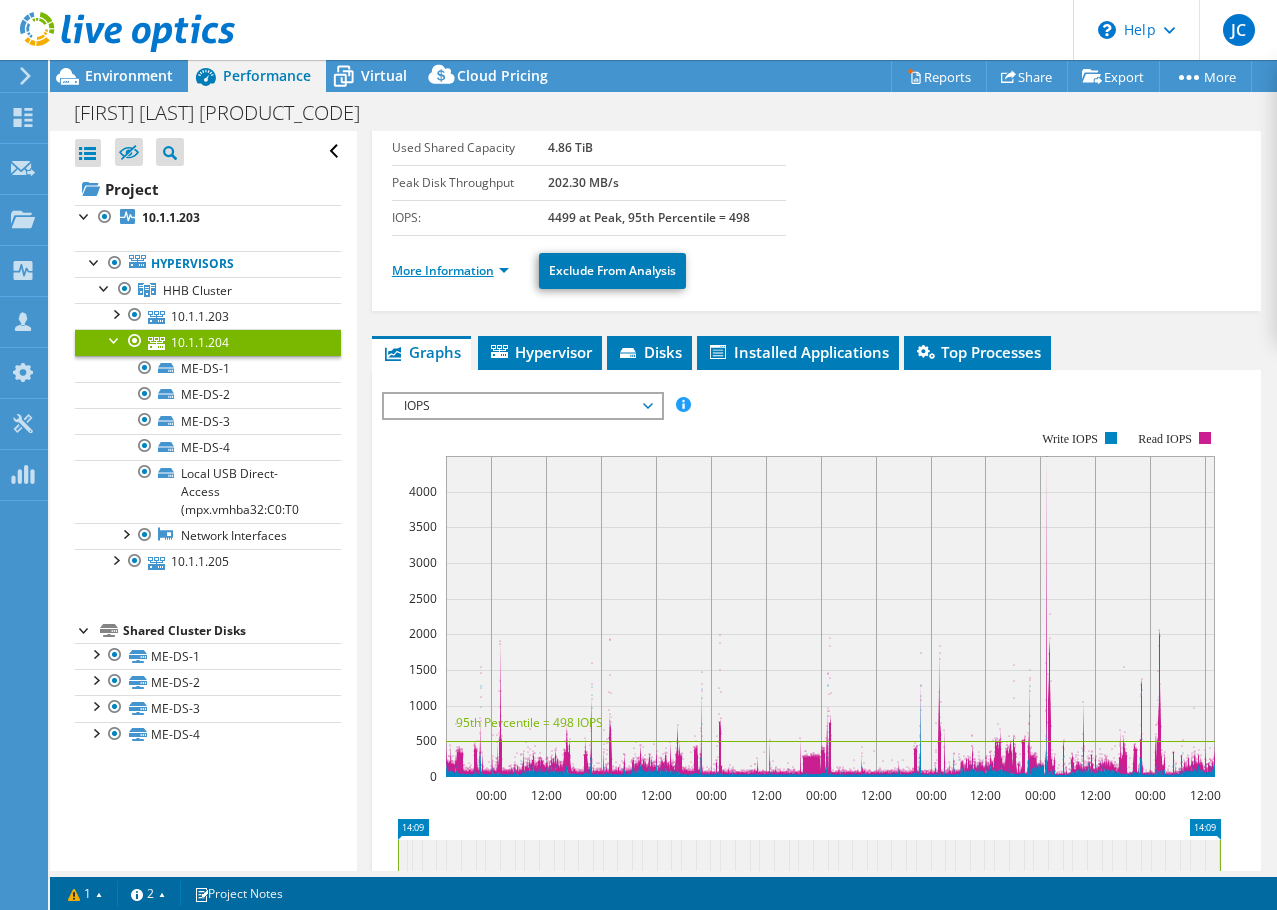 click on "More Information" at bounding box center (450, 270) 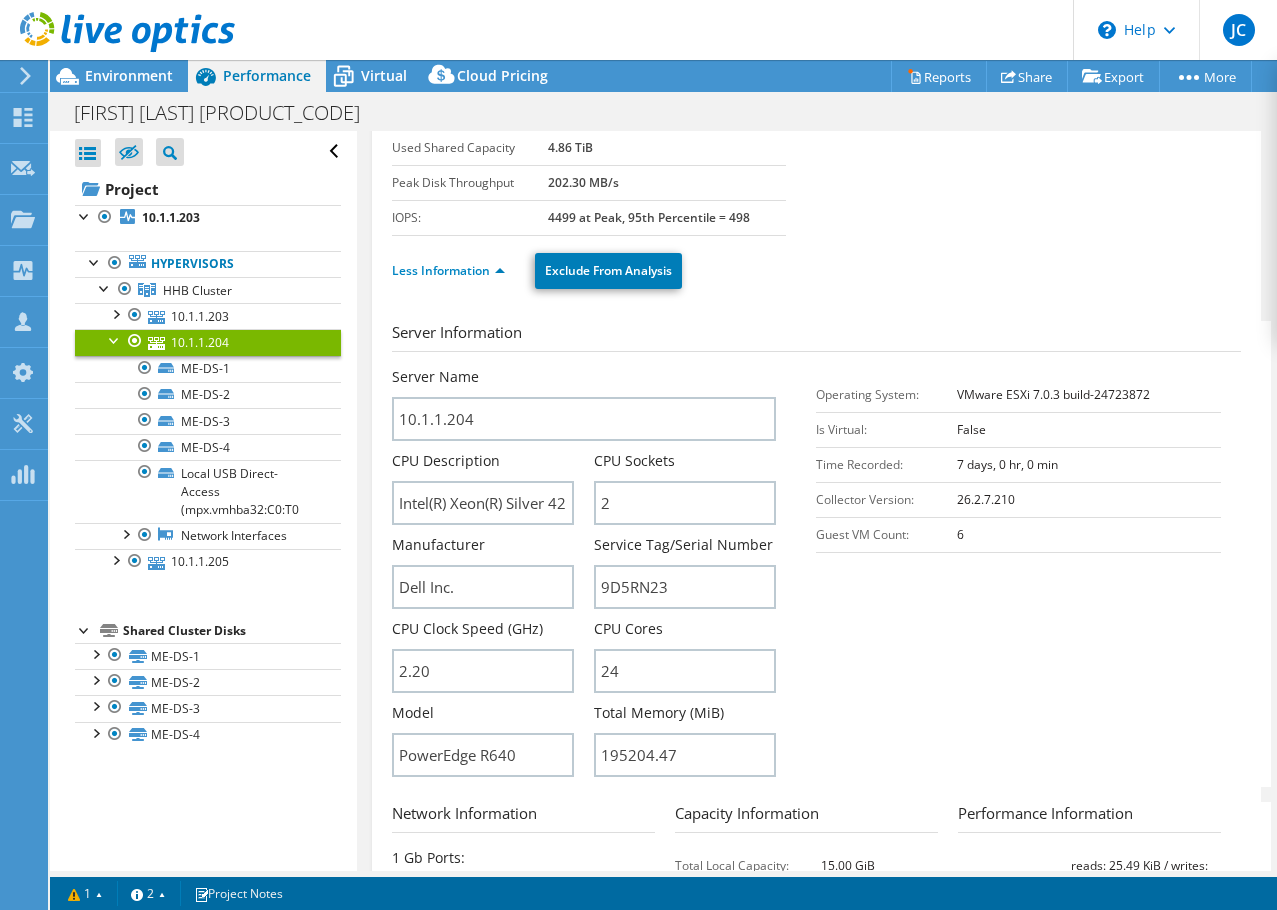 click at bounding box center (115, 339) 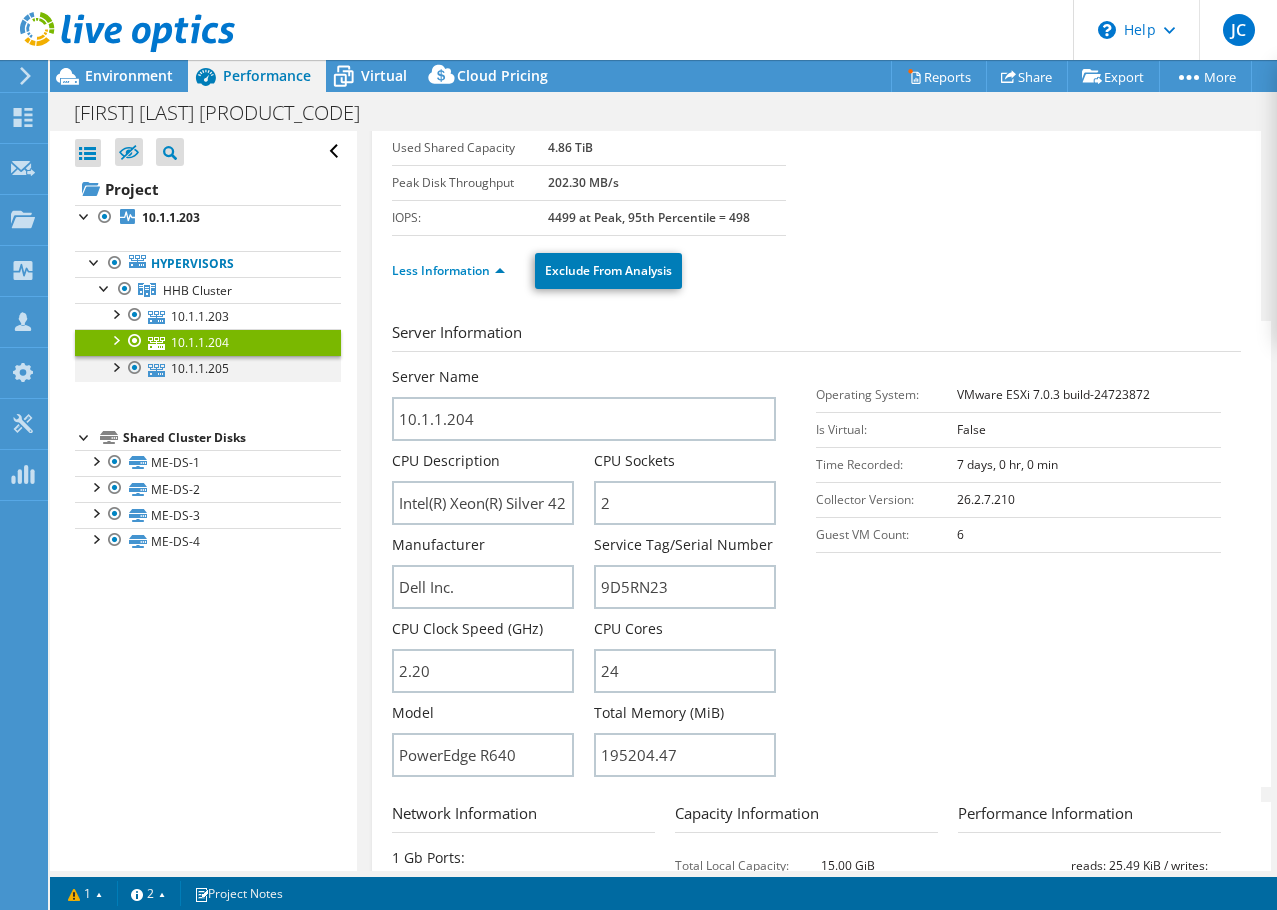 click at bounding box center [115, 366] 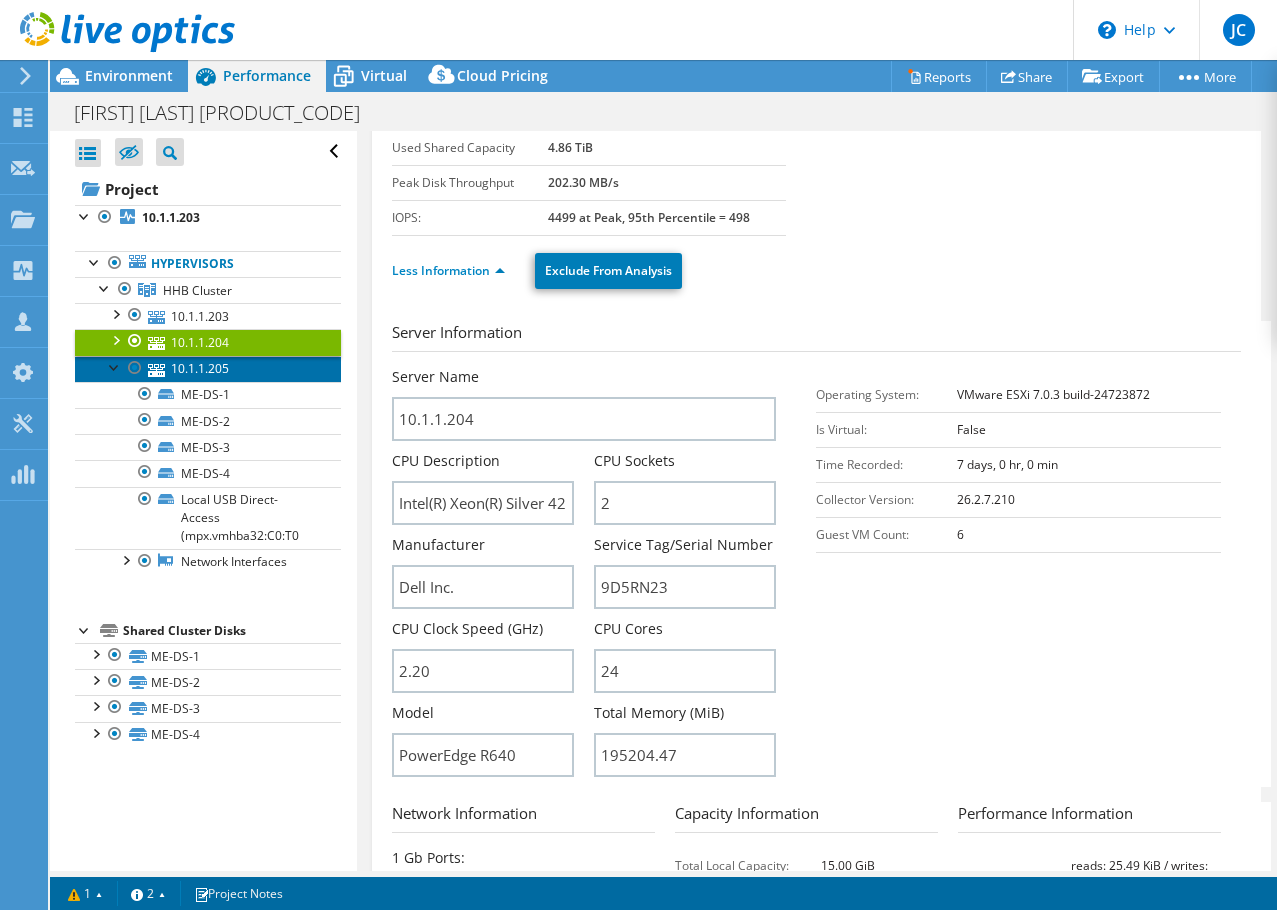 click on "10.1.1.205" at bounding box center [208, 369] 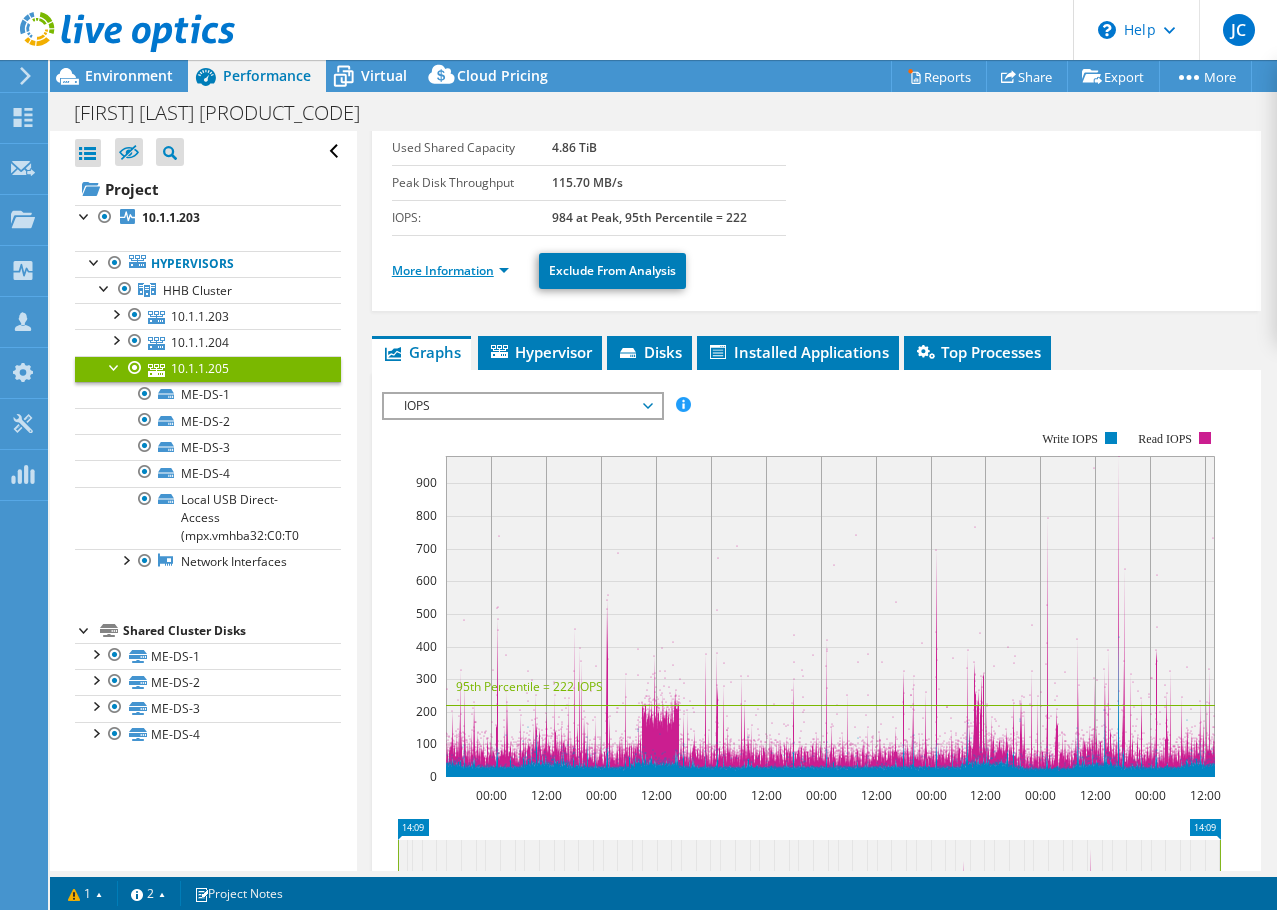 click on "More Information" at bounding box center [450, 270] 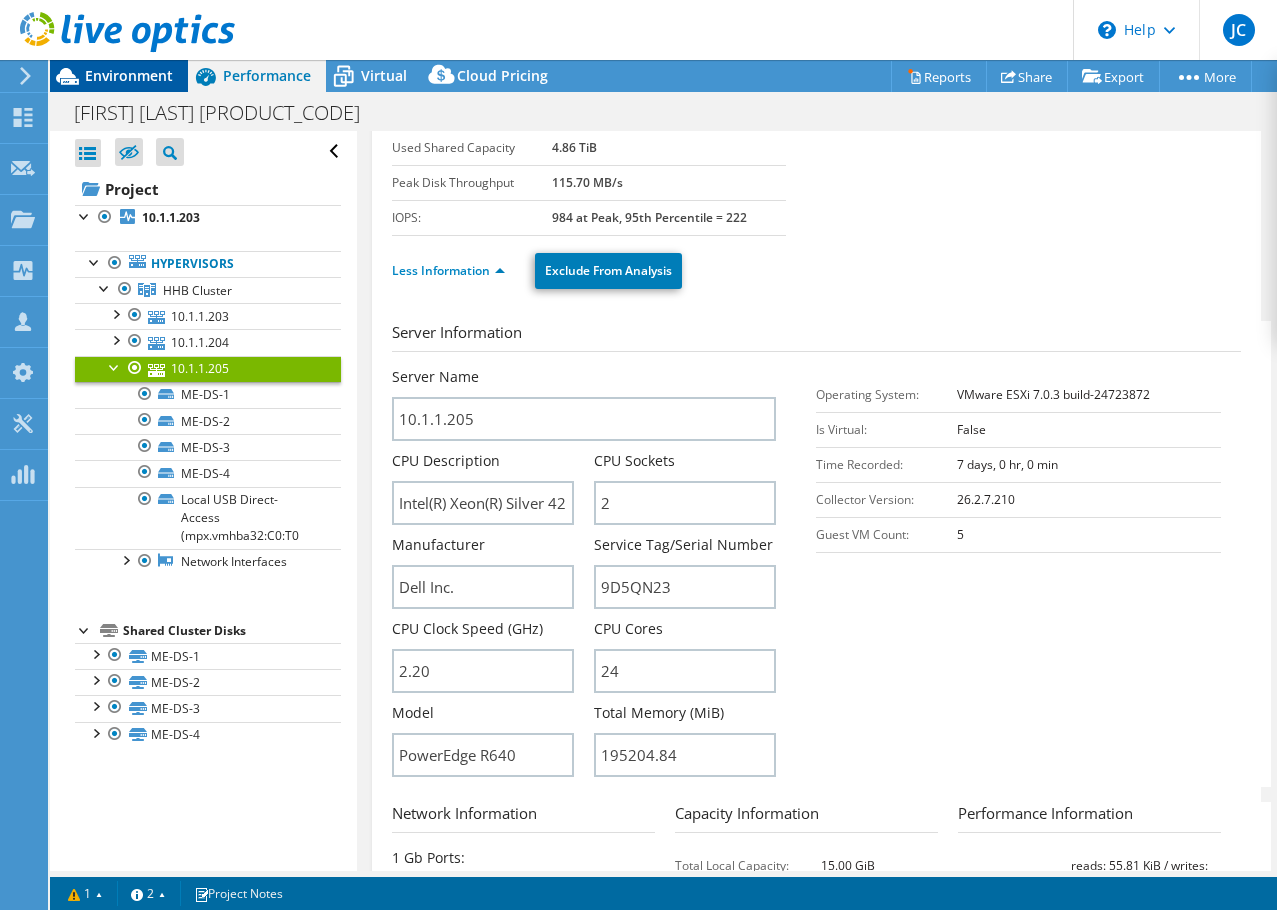 click on "Environment" at bounding box center [129, 75] 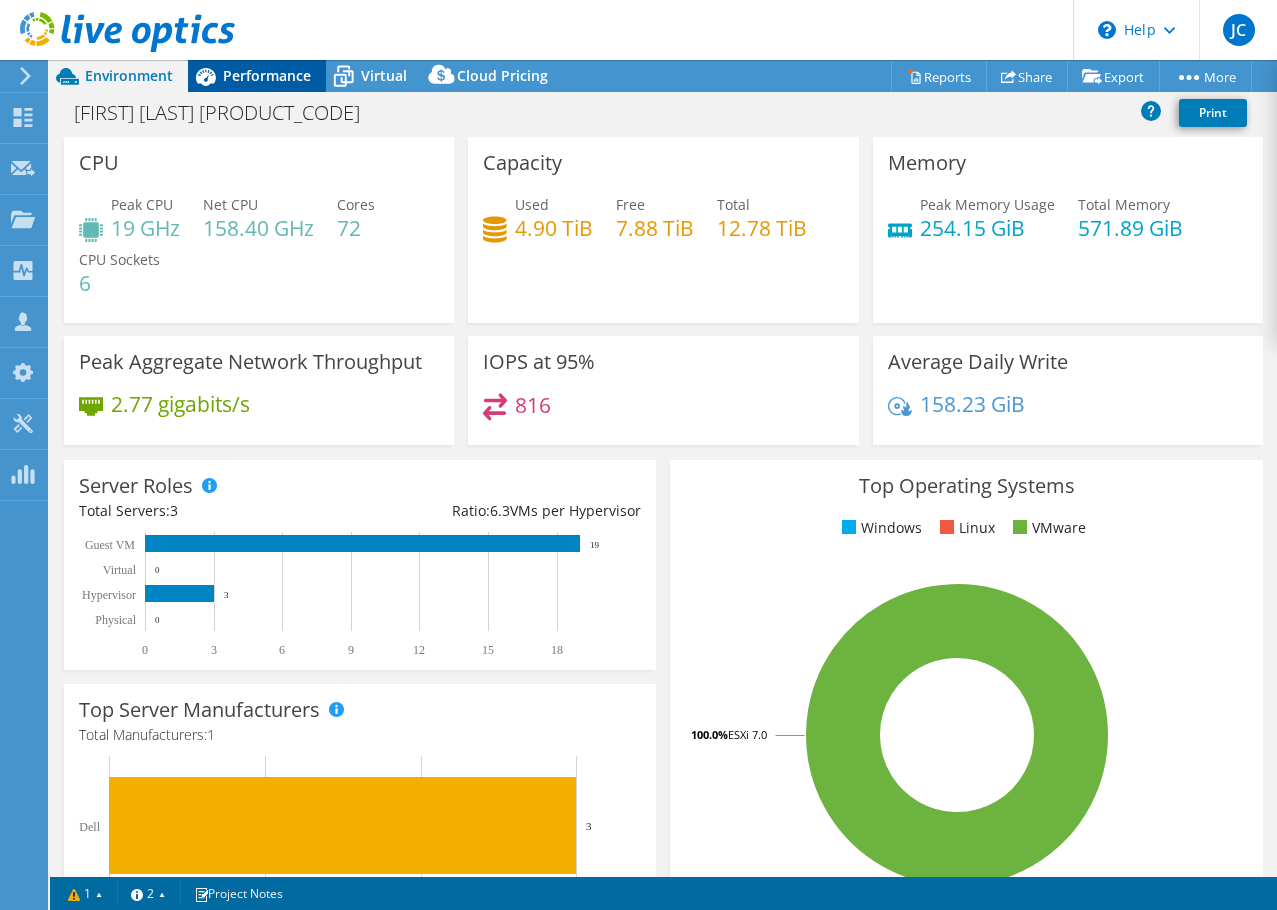 click on "Performance" at bounding box center (267, 75) 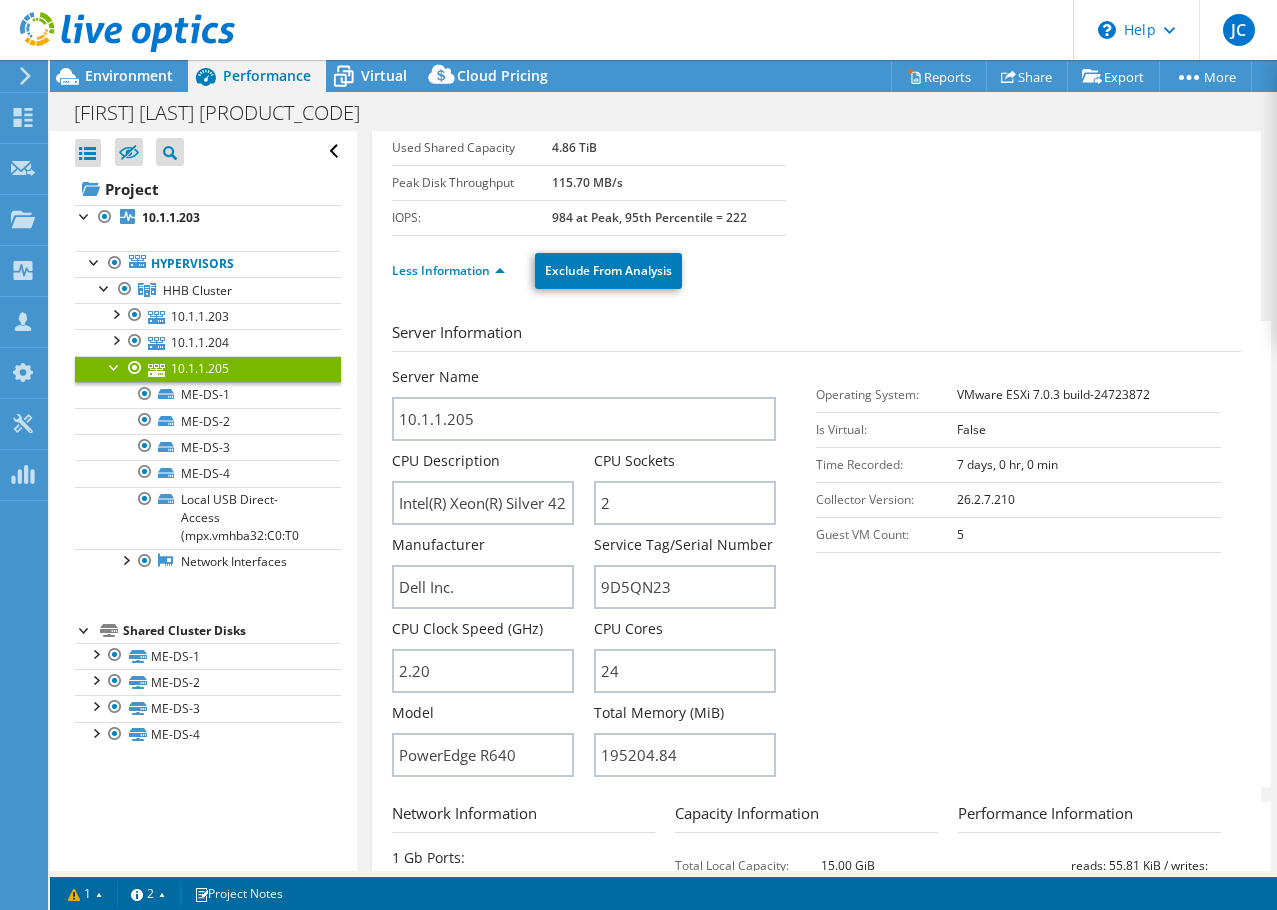 scroll, scrollTop: 0, scrollLeft: 0, axis: both 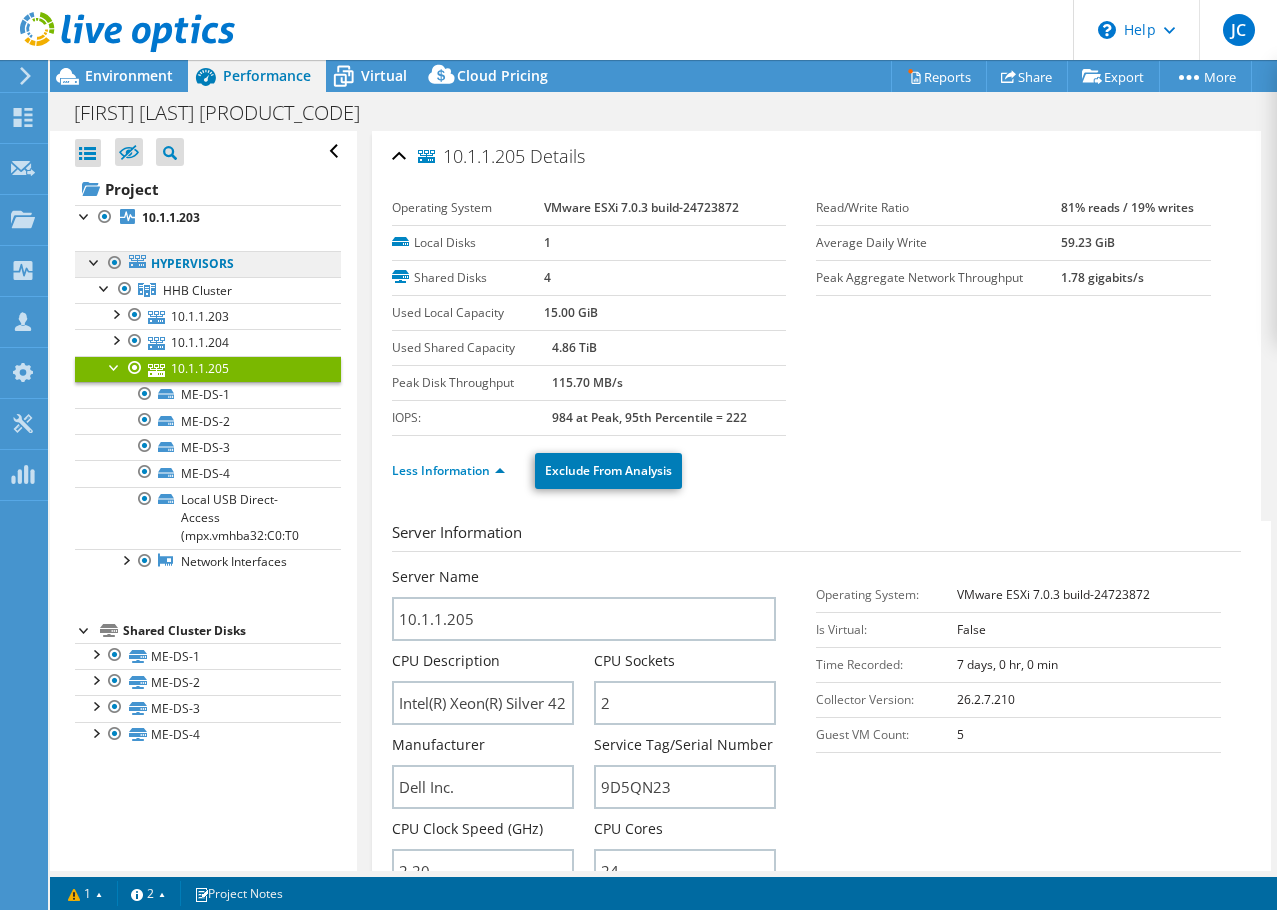 click on "Hypervisors" at bounding box center [208, 264] 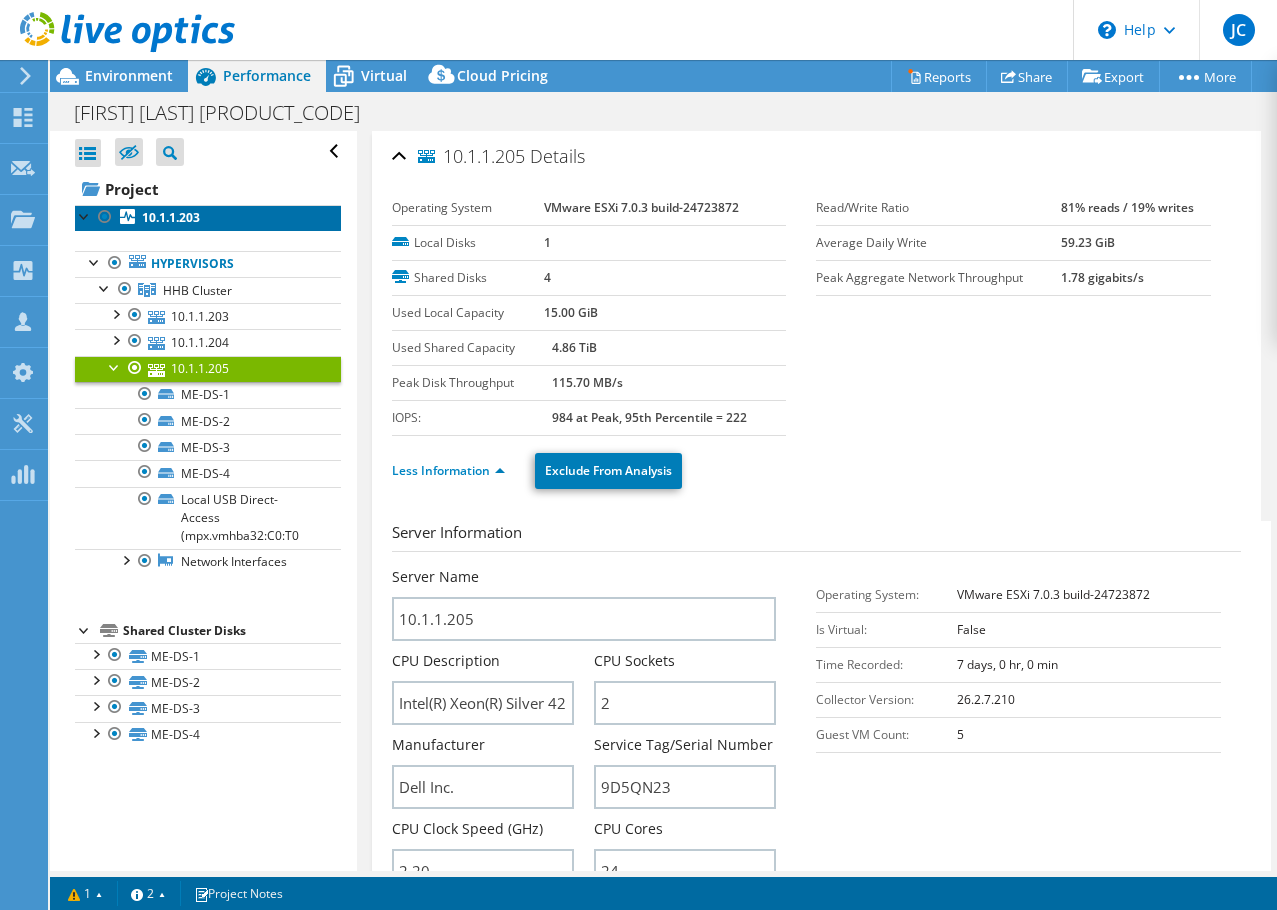 click on "10.1.1.203" at bounding box center [171, 217] 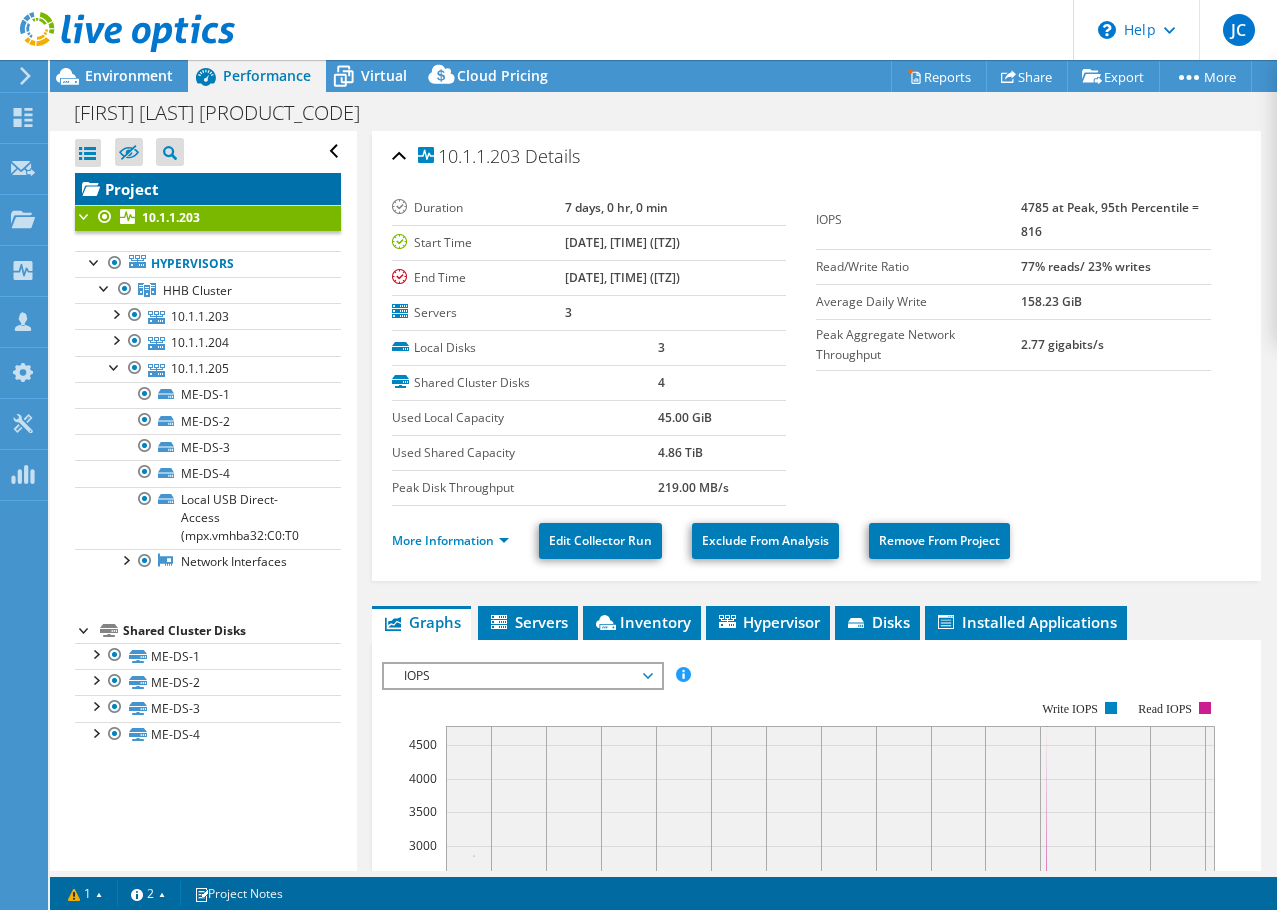 click on "Project" at bounding box center (208, 189) 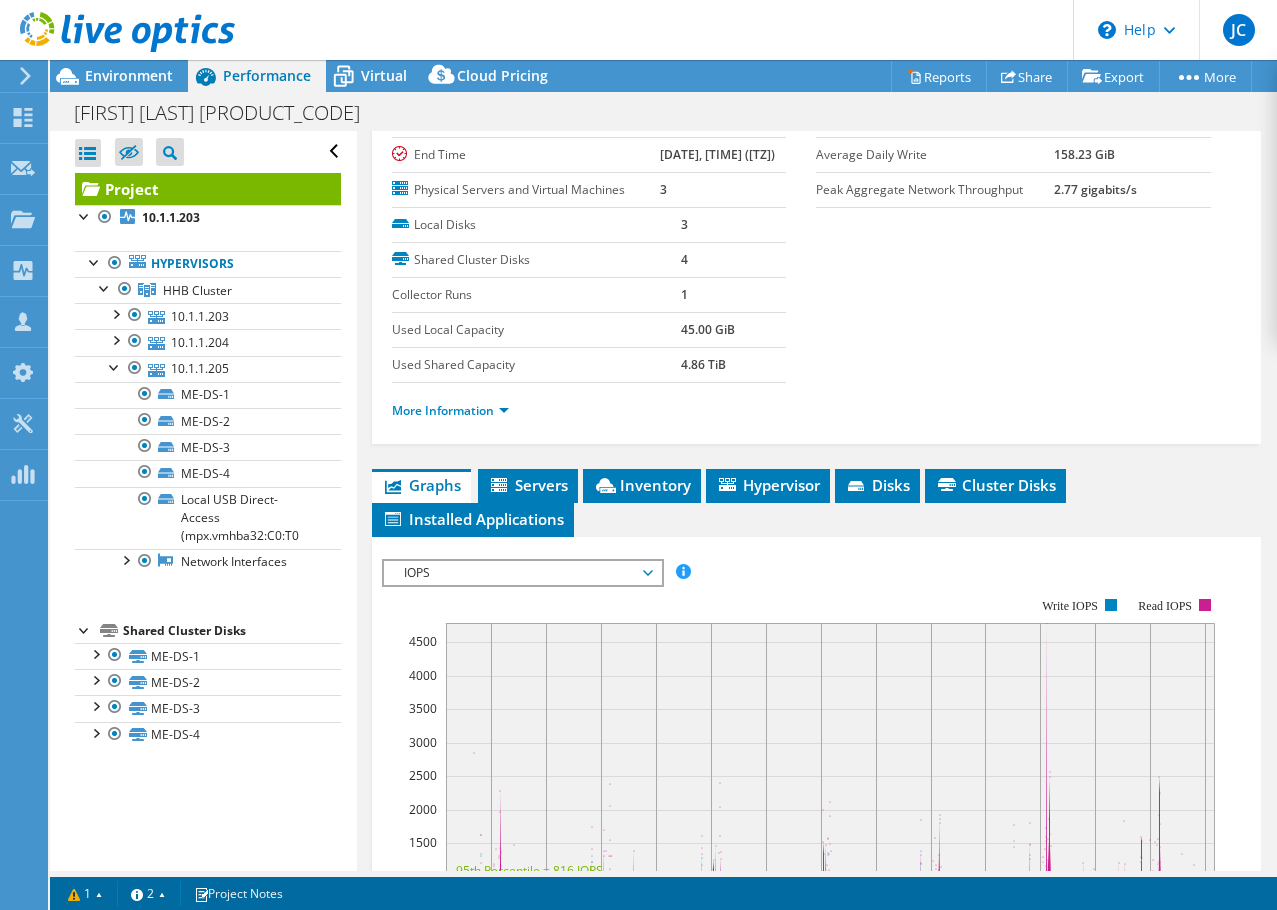 scroll, scrollTop: 200, scrollLeft: 0, axis: vertical 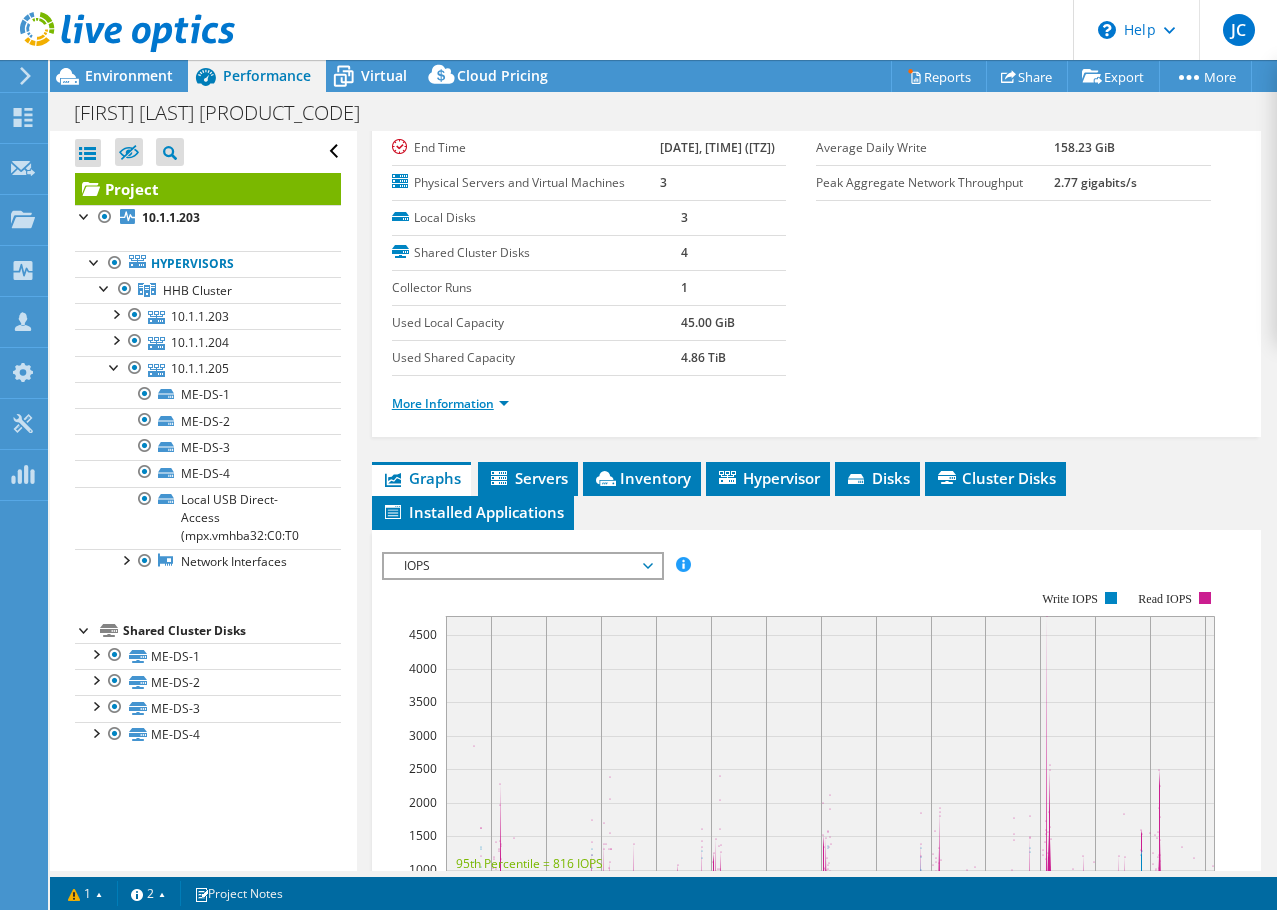 click on "More Information" at bounding box center (450, 403) 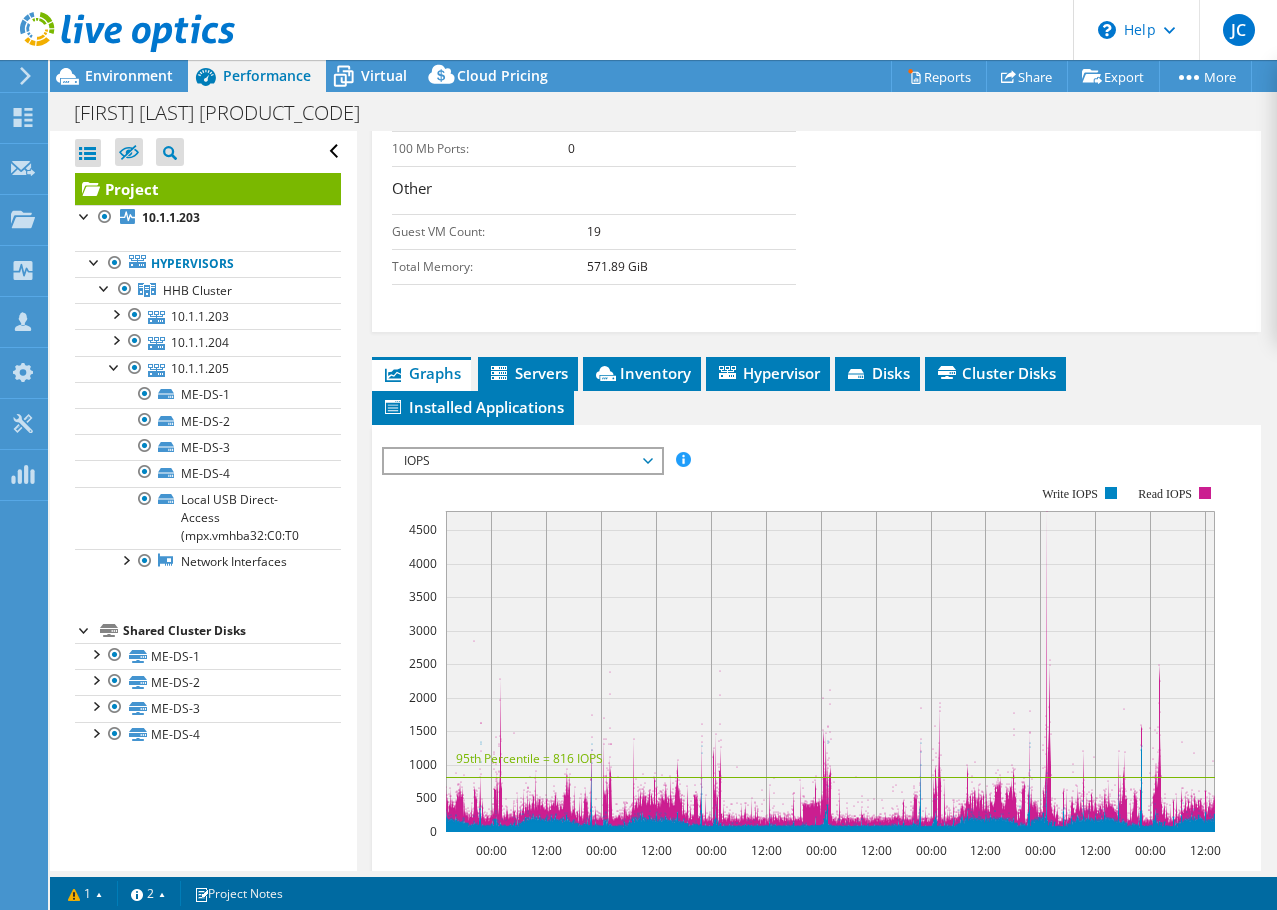 scroll, scrollTop: 900, scrollLeft: 0, axis: vertical 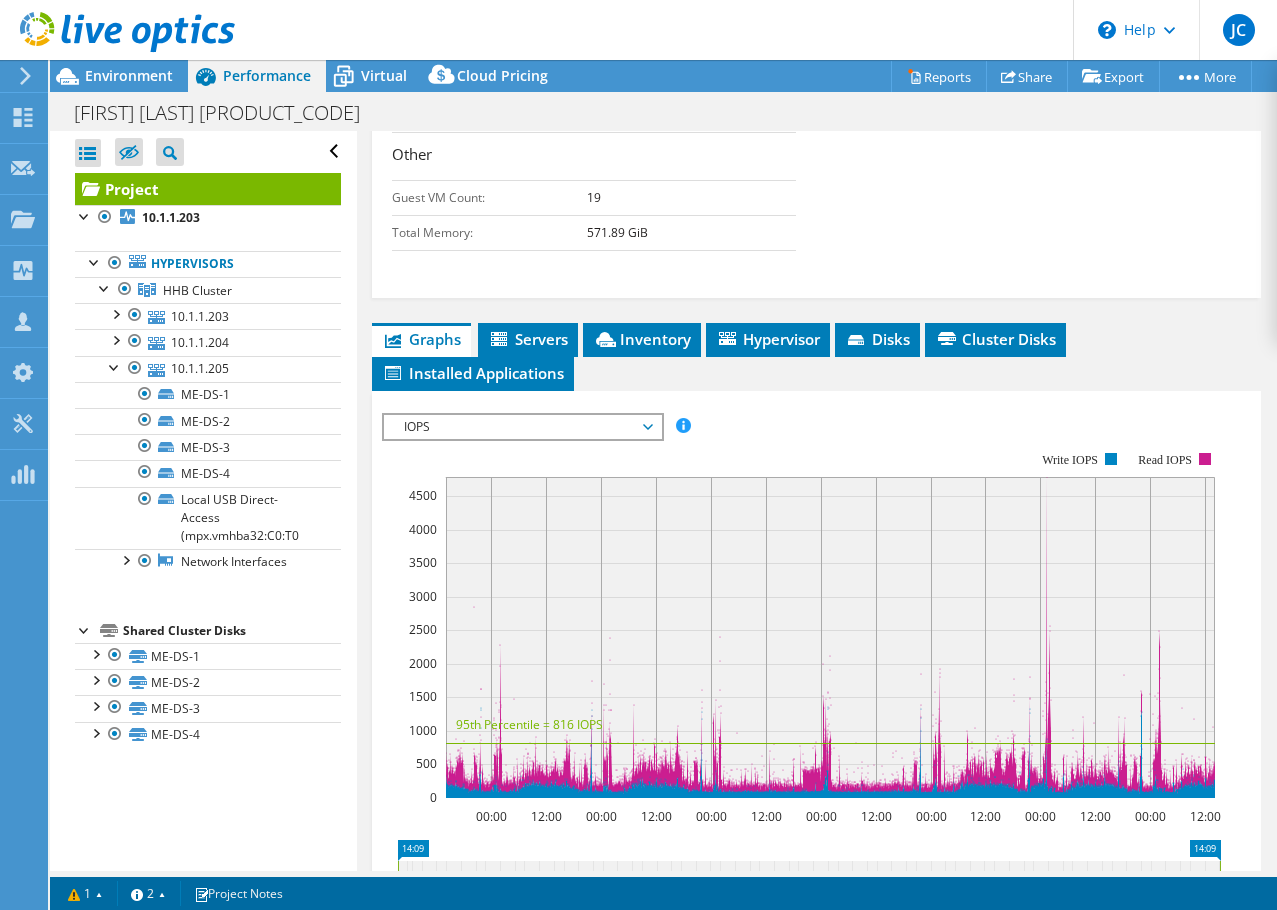 click on "IOPS" at bounding box center [522, 427] 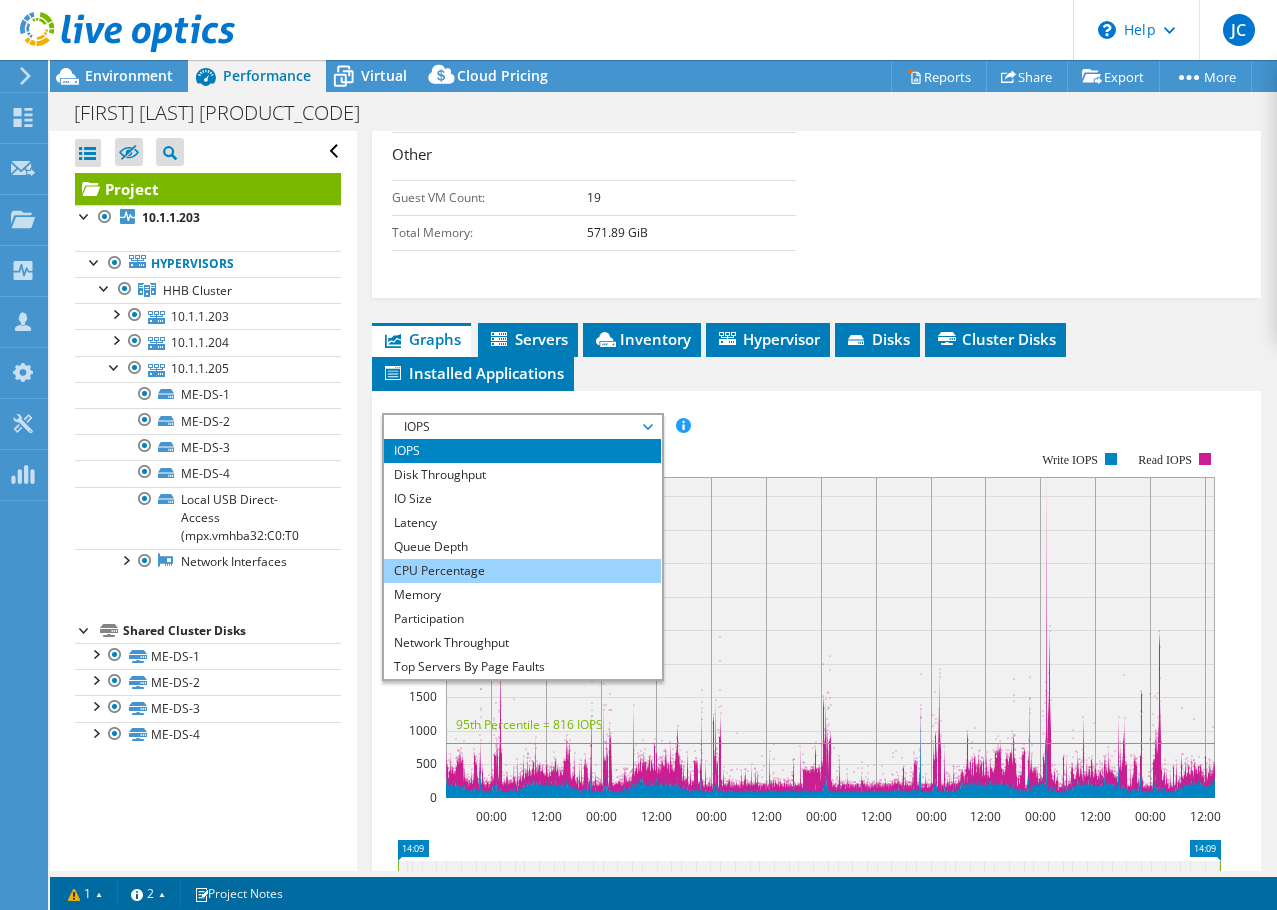scroll, scrollTop: 72, scrollLeft: 0, axis: vertical 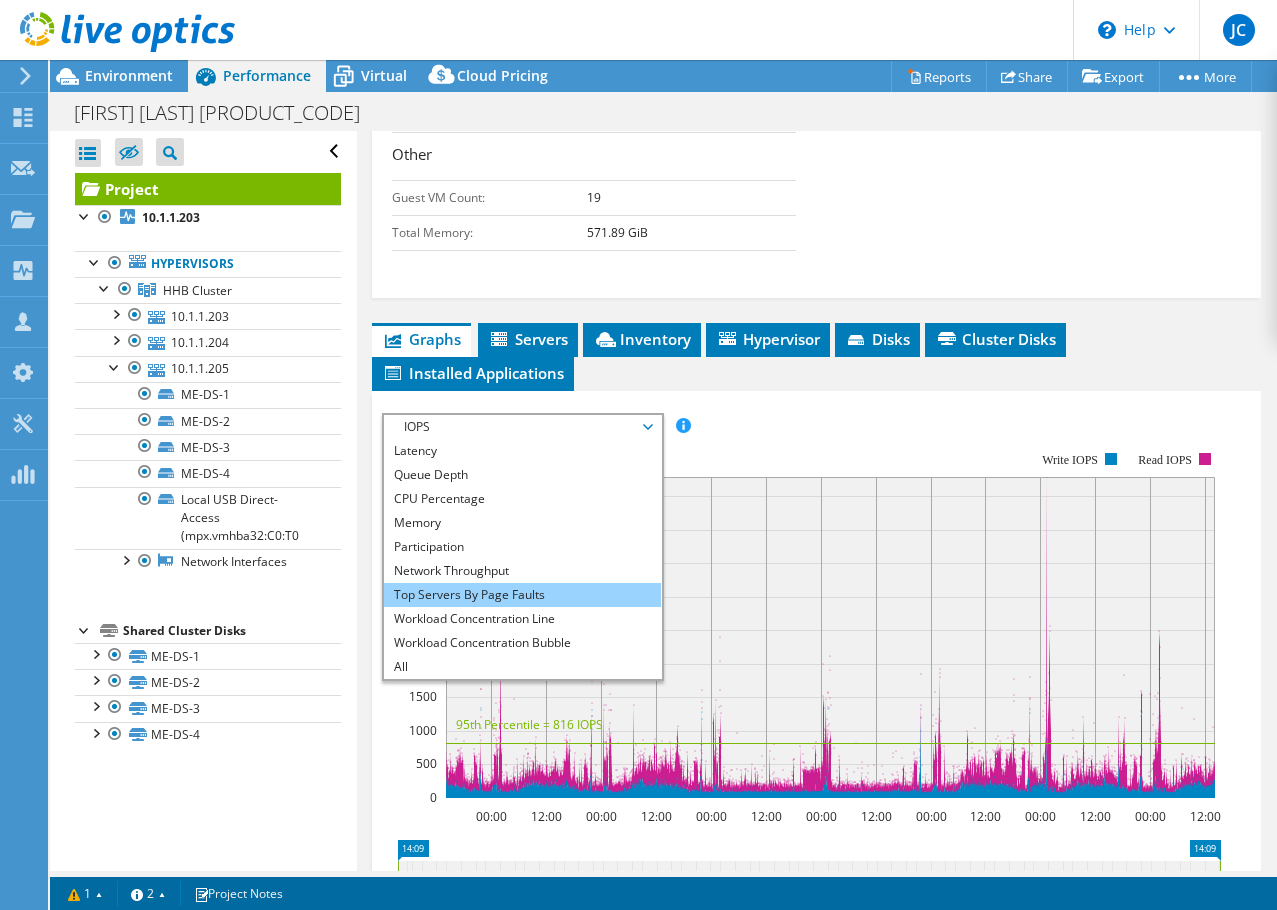 click on "Top Servers By Page Faults" at bounding box center (522, 595) 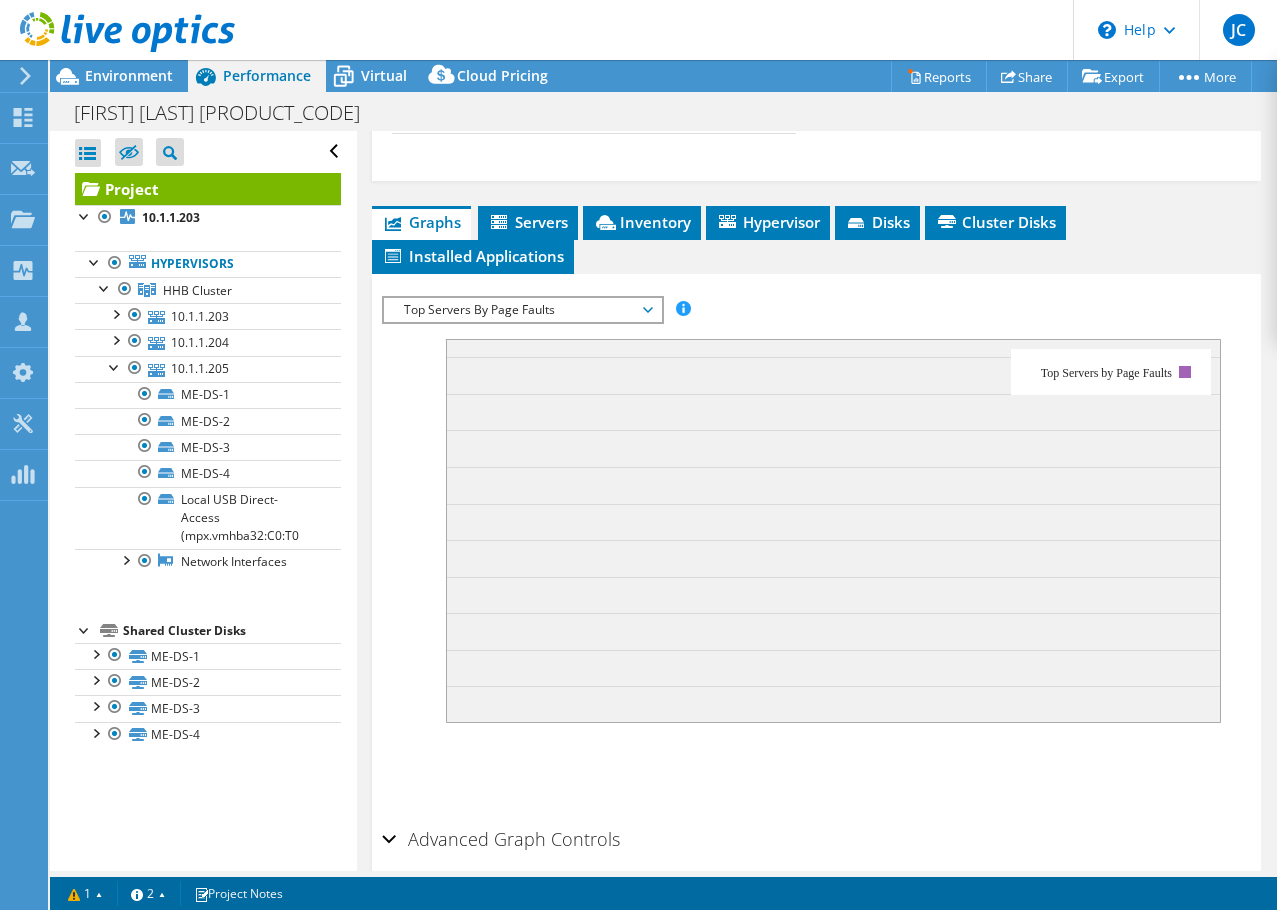 scroll, scrollTop: 967, scrollLeft: 0, axis: vertical 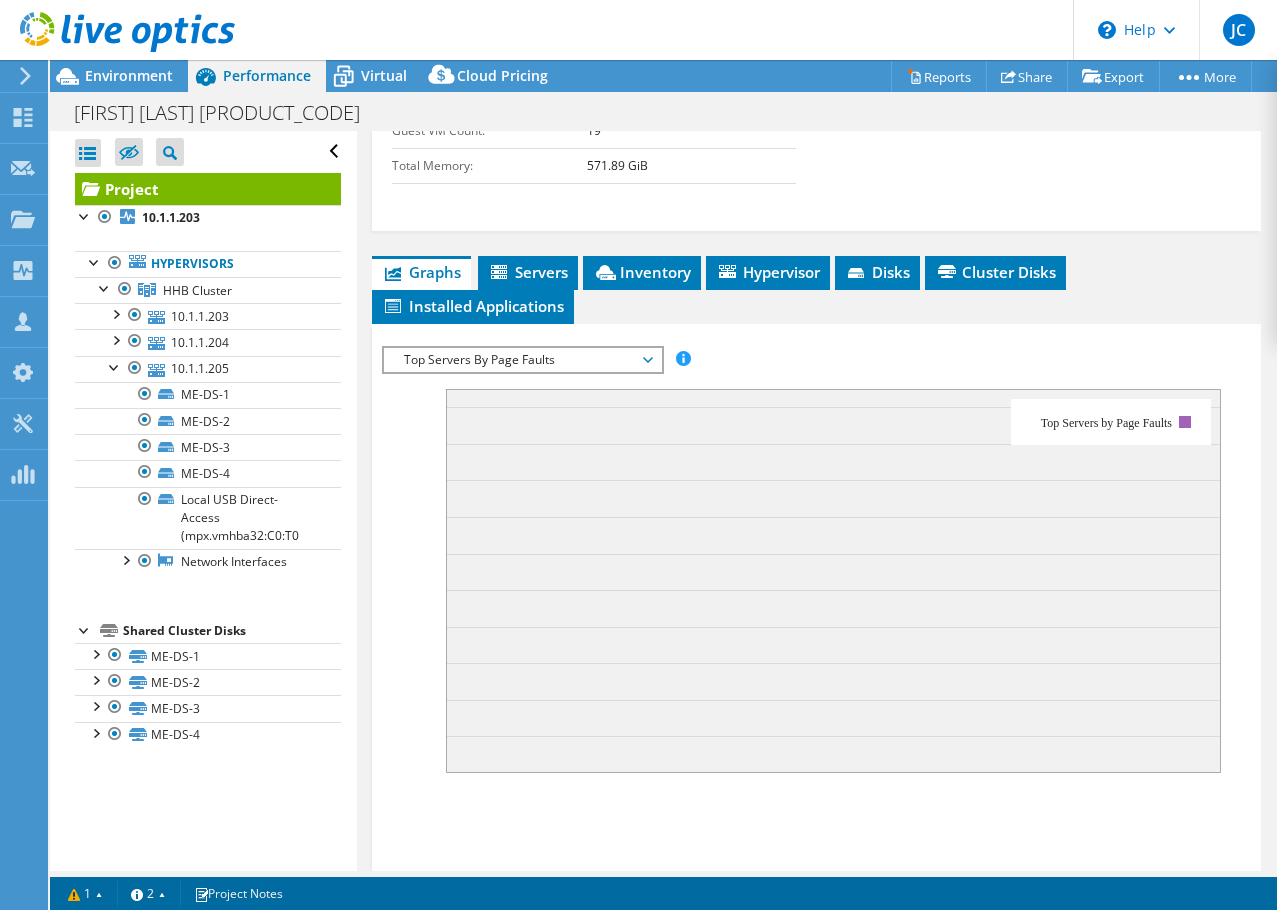 click on "Graphs" at bounding box center [421, 272] 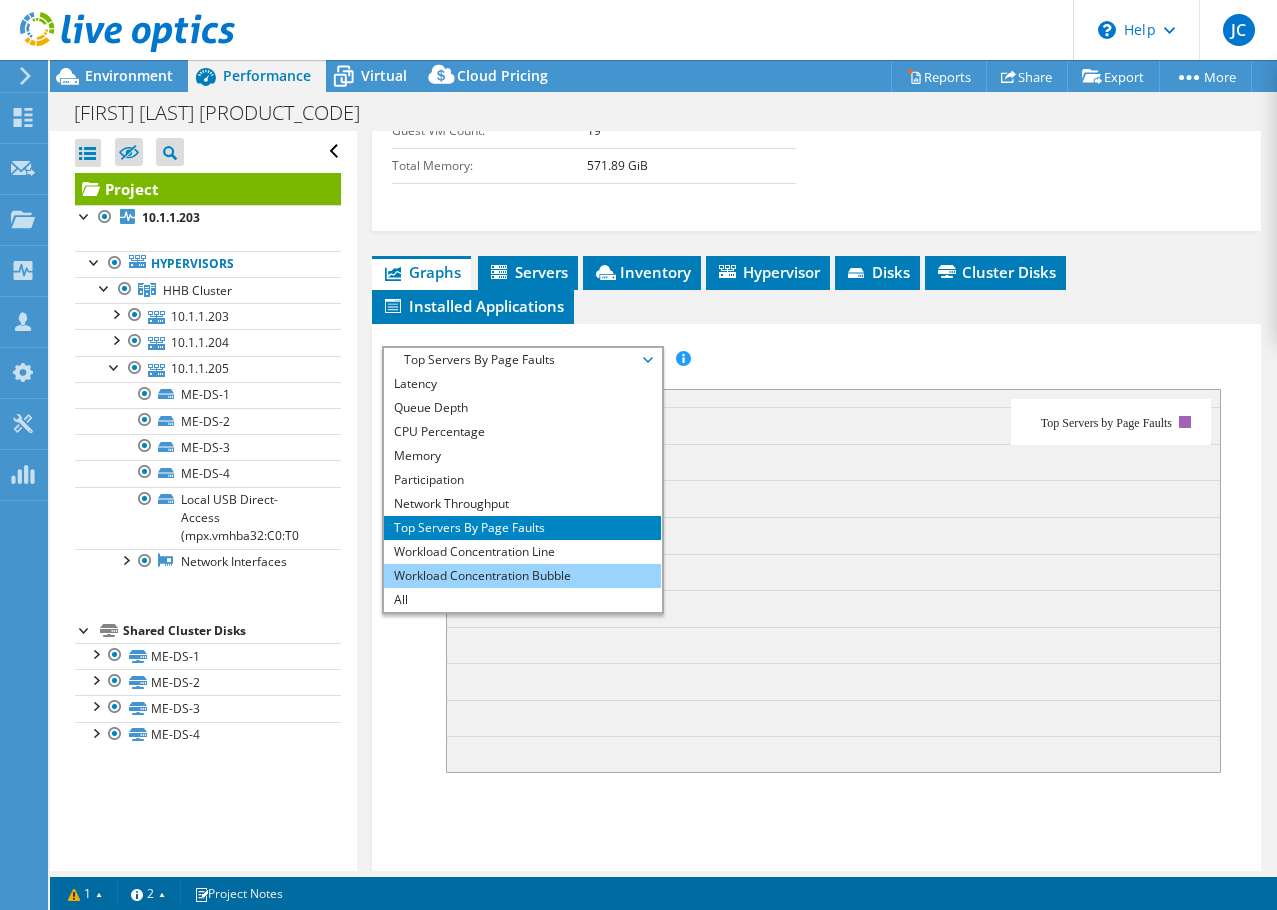 click on "Workload Concentration Bubble" at bounding box center [522, 576] 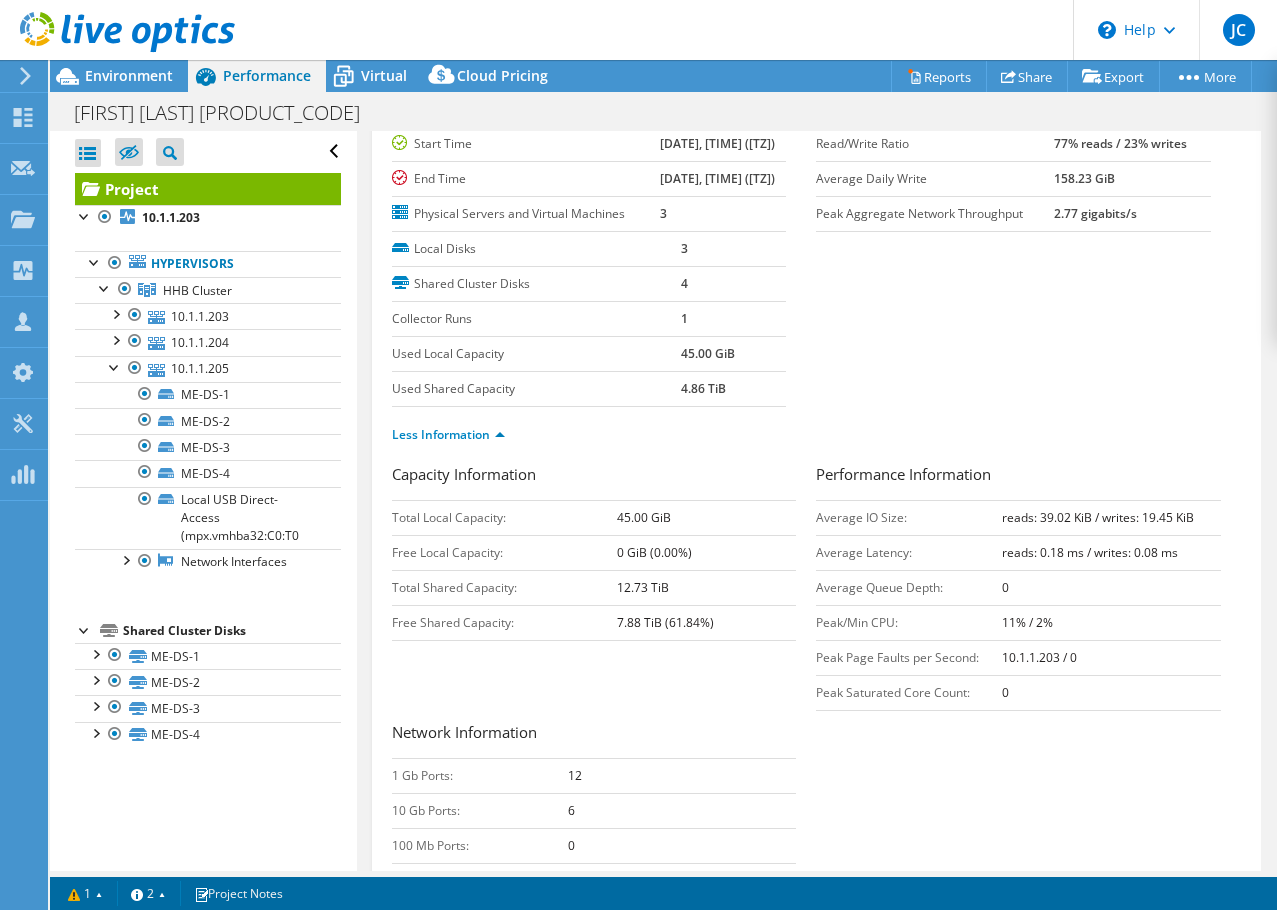 scroll, scrollTop: 167, scrollLeft: 0, axis: vertical 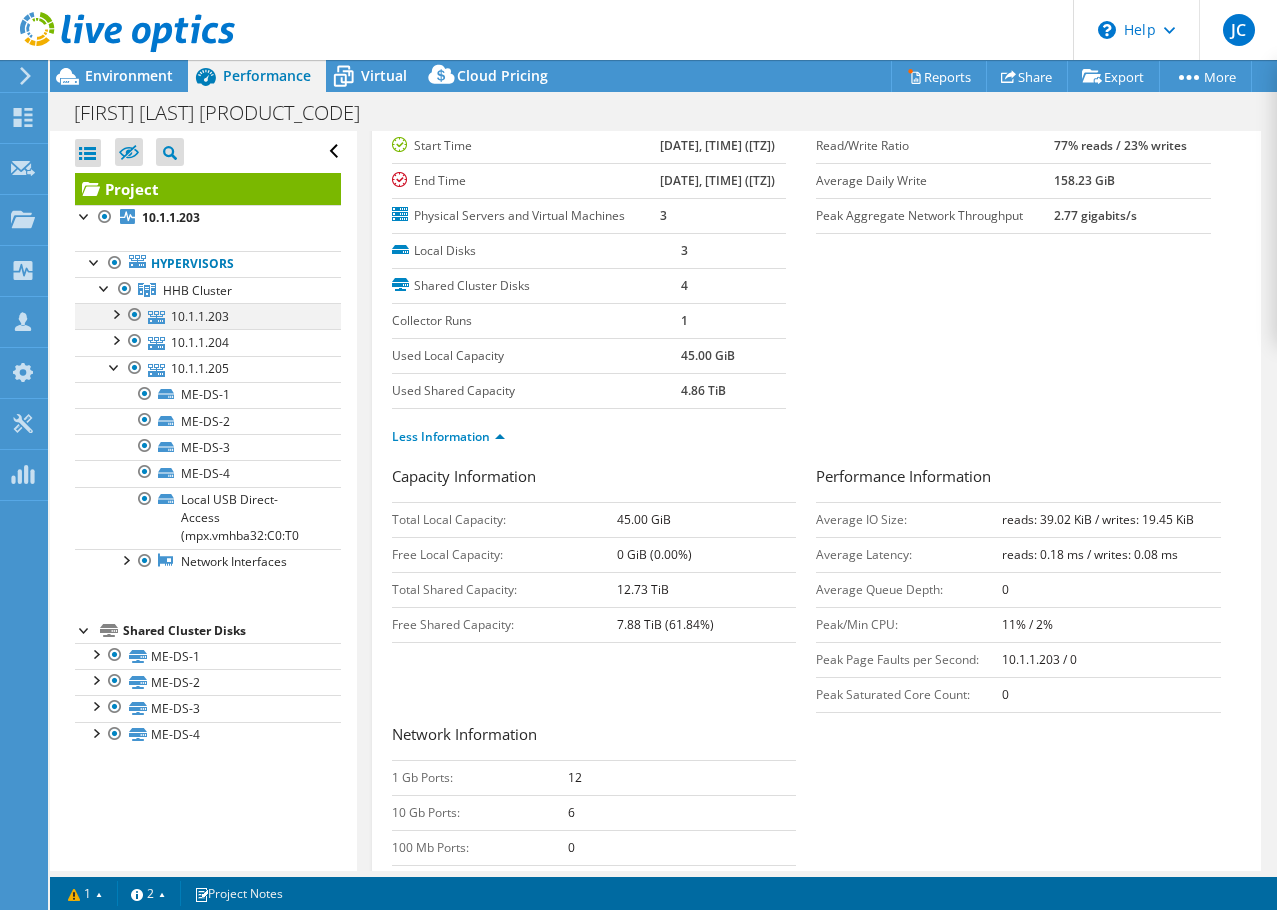 click at bounding box center (115, 313) 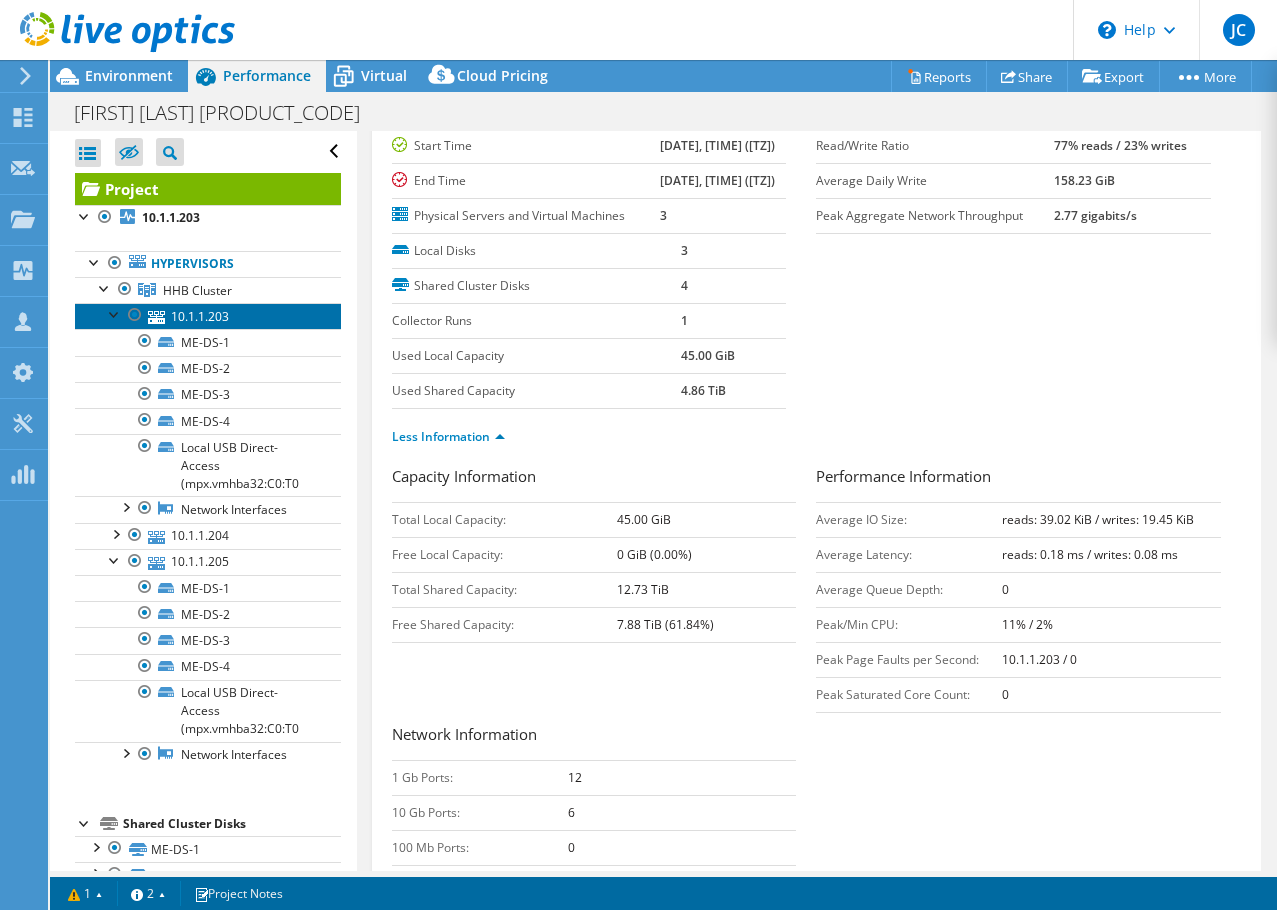 click on "10.1.1.203" at bounding box center [208, 316] 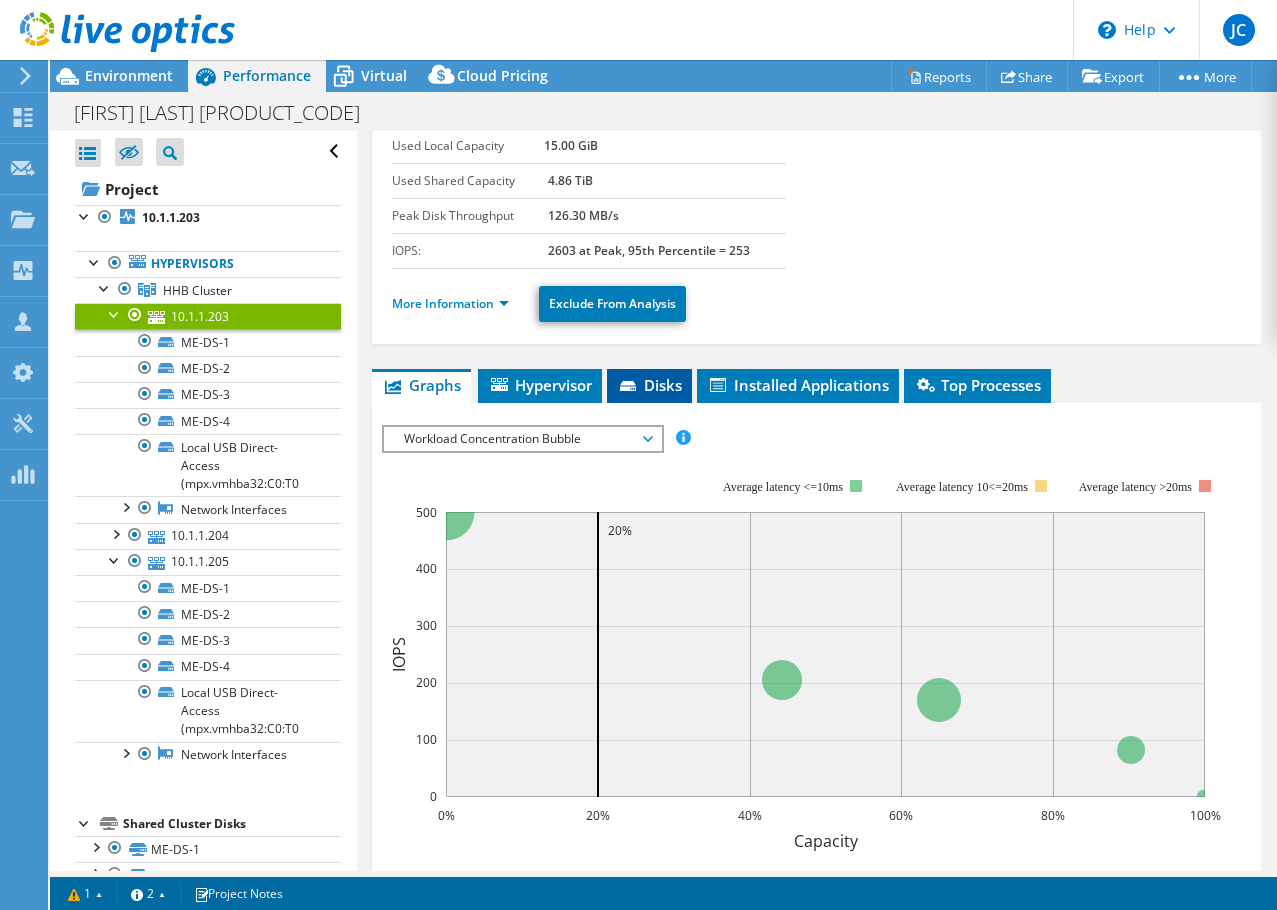 click on "Disks" at bounding box center (649, 385) 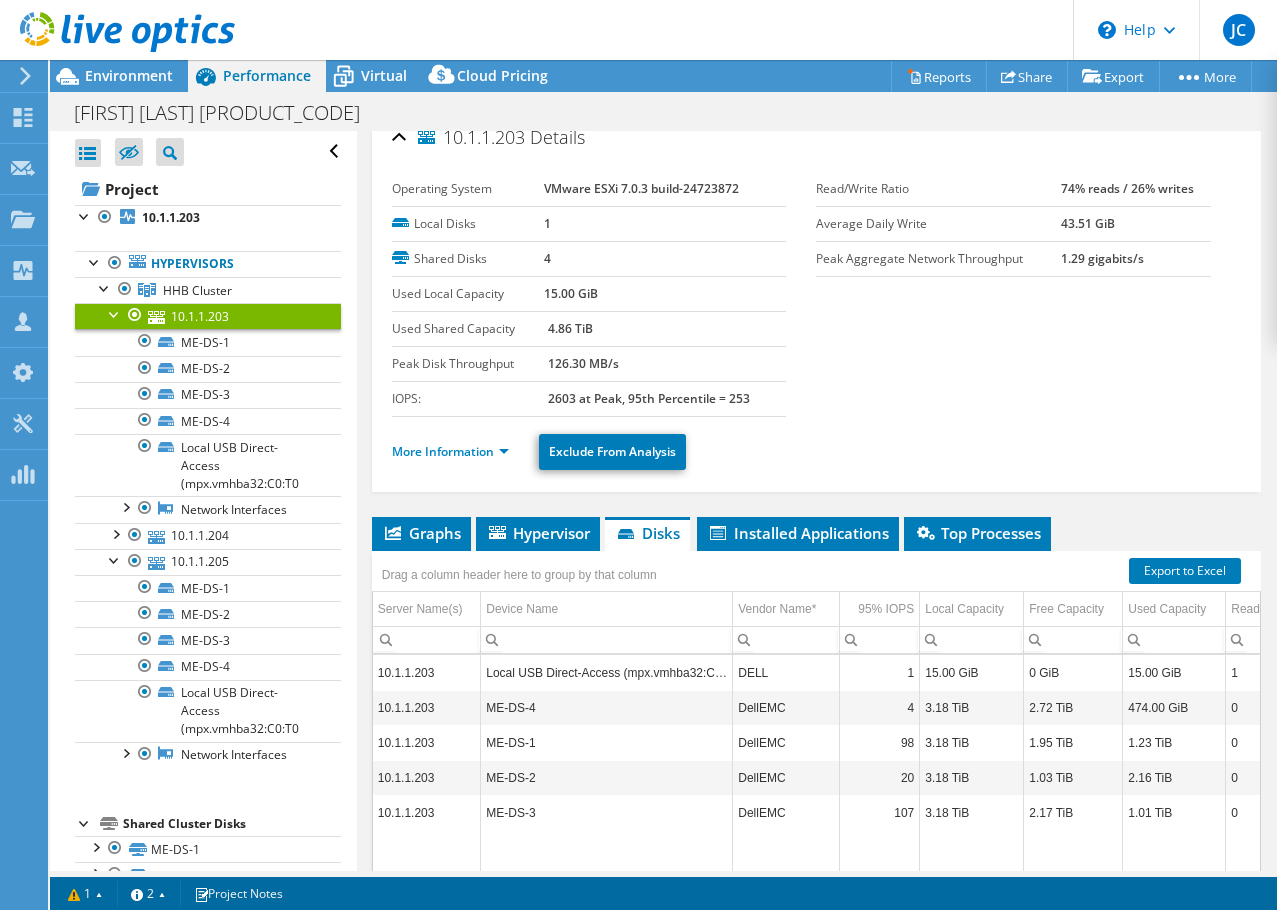 scroll, scrollTop: 0, scrollLeft: 0, axis: both 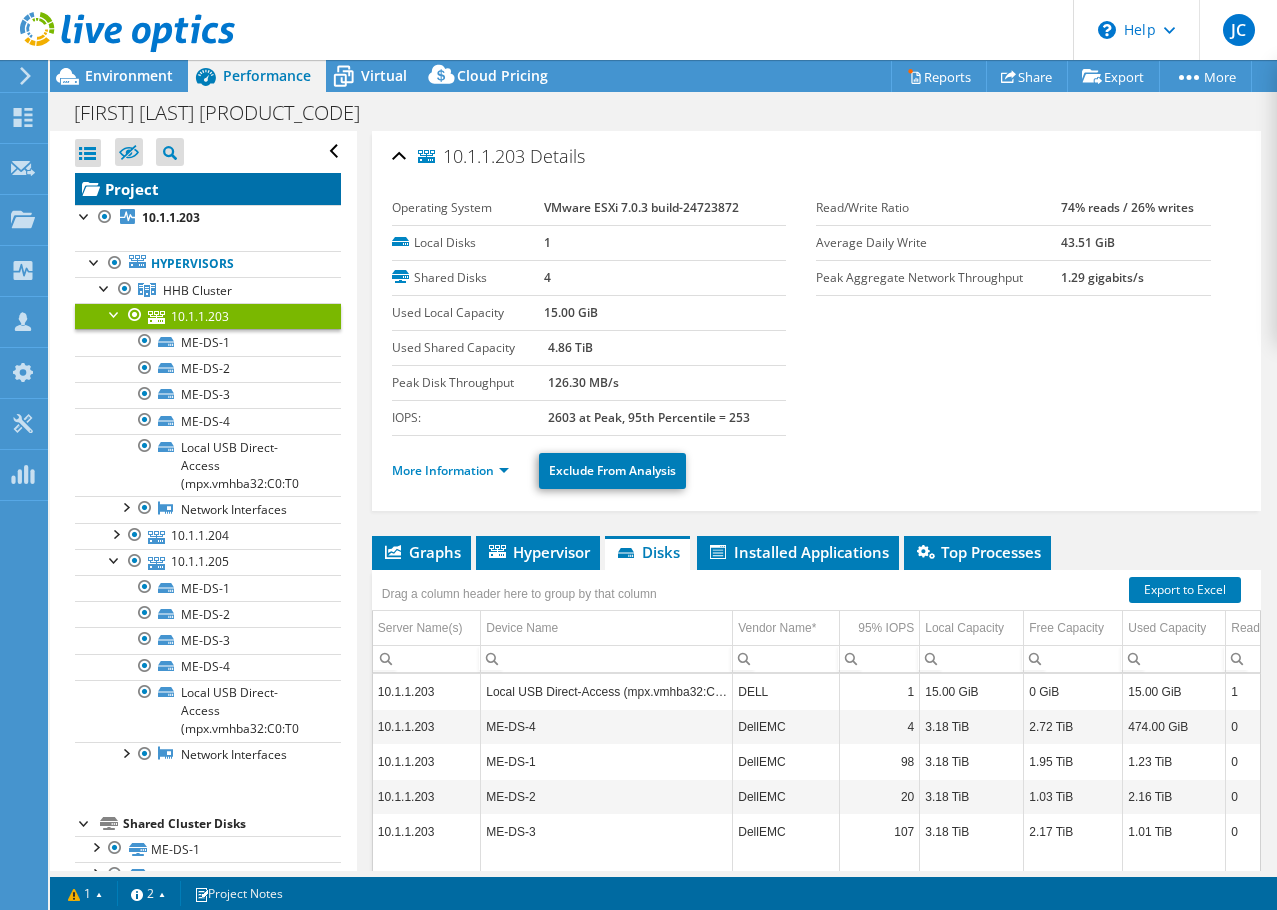 click on "Project" at bounding box center [208, 189] 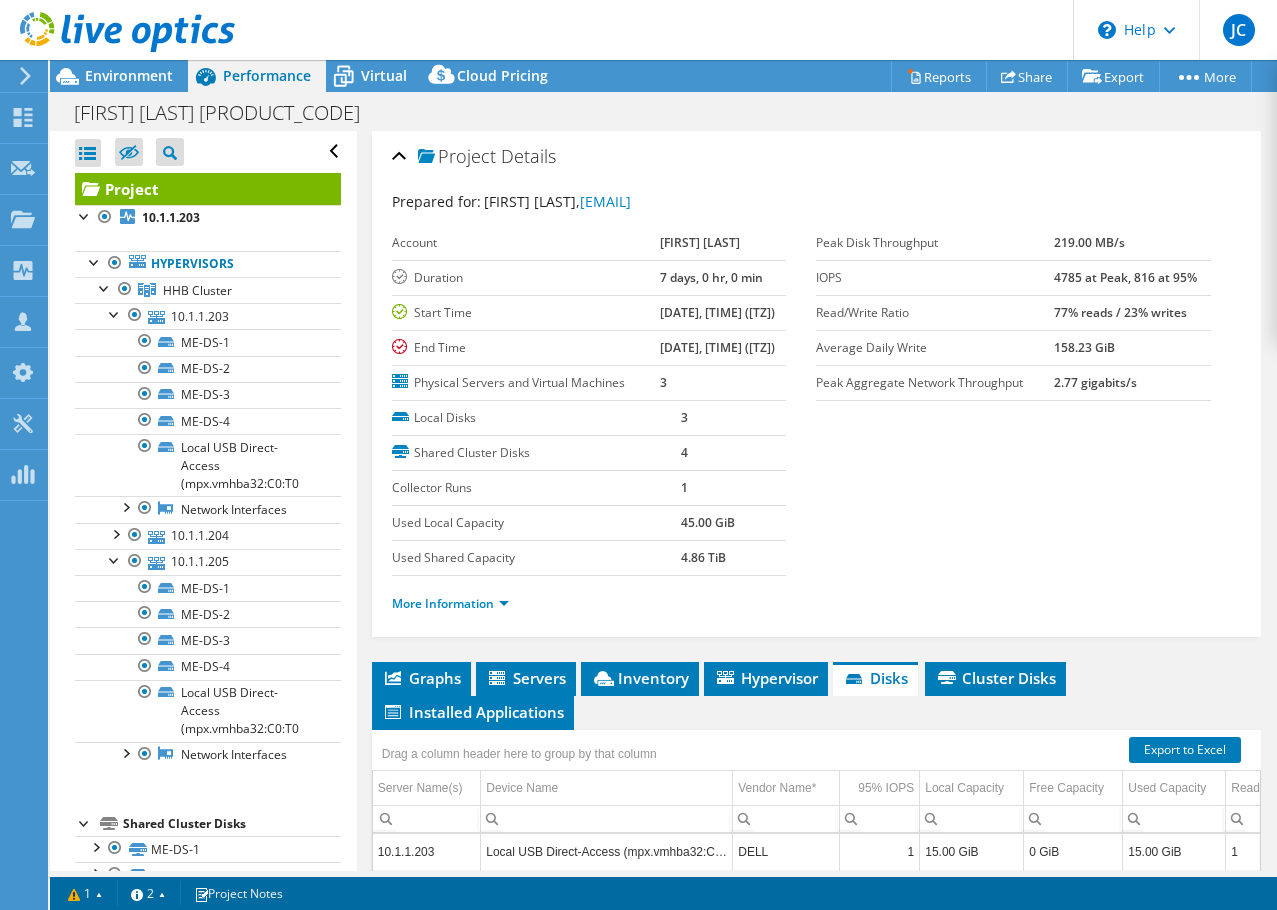 click on "More Information" at bounding box center (456, 604) 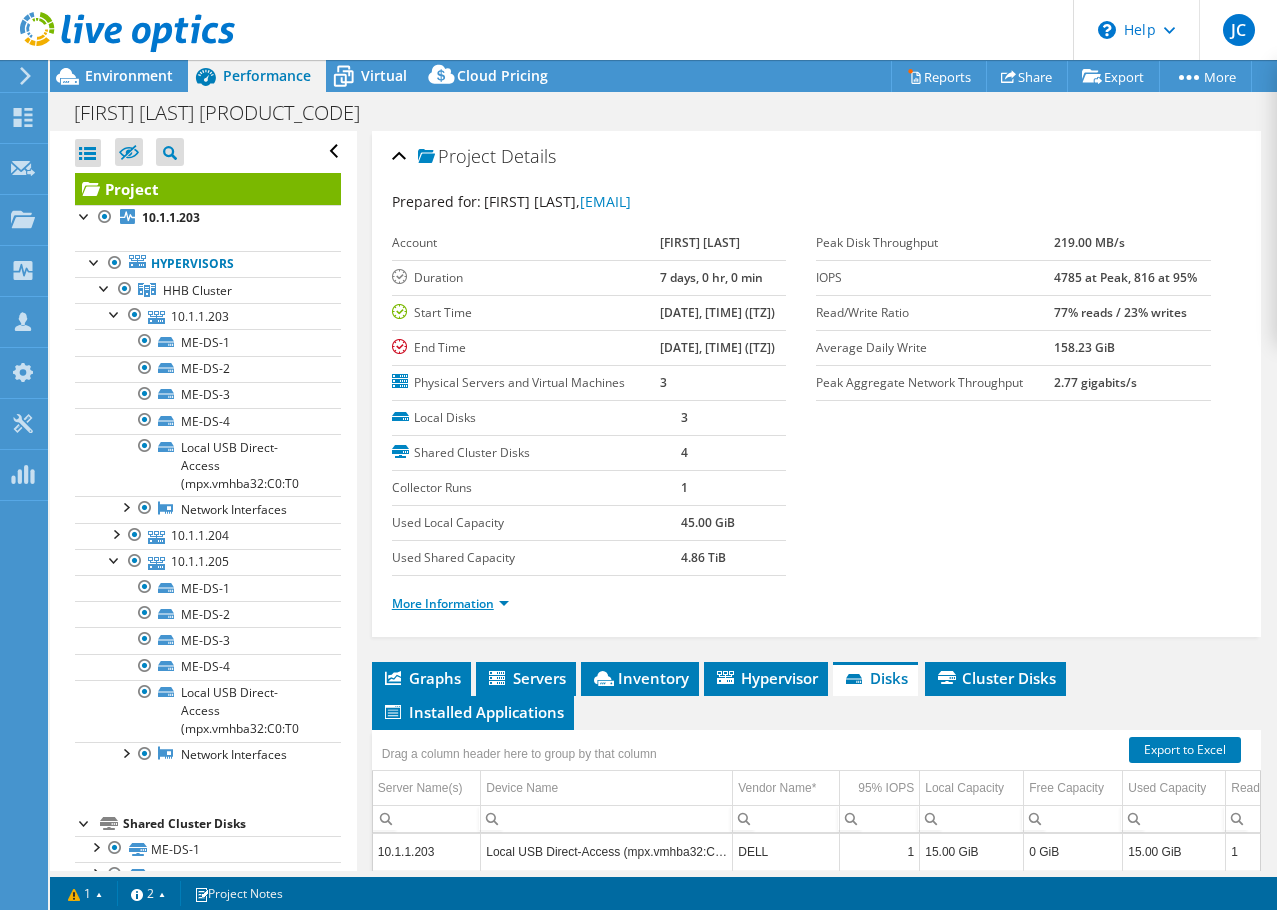 click on "More Information" at bounding box center [450, 603] 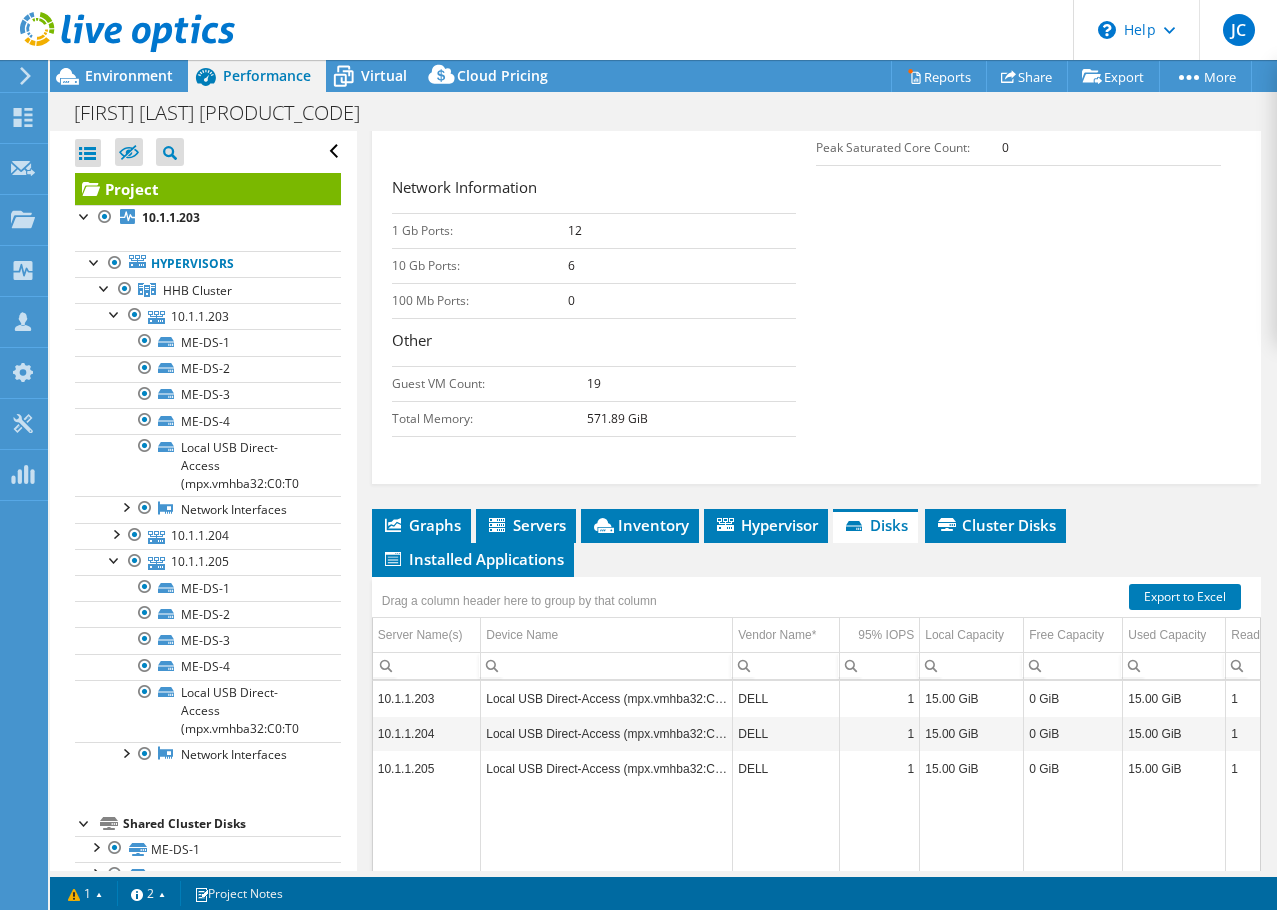 scroll, scrollTop: 690, scrollLeft: 0, axis: vertical 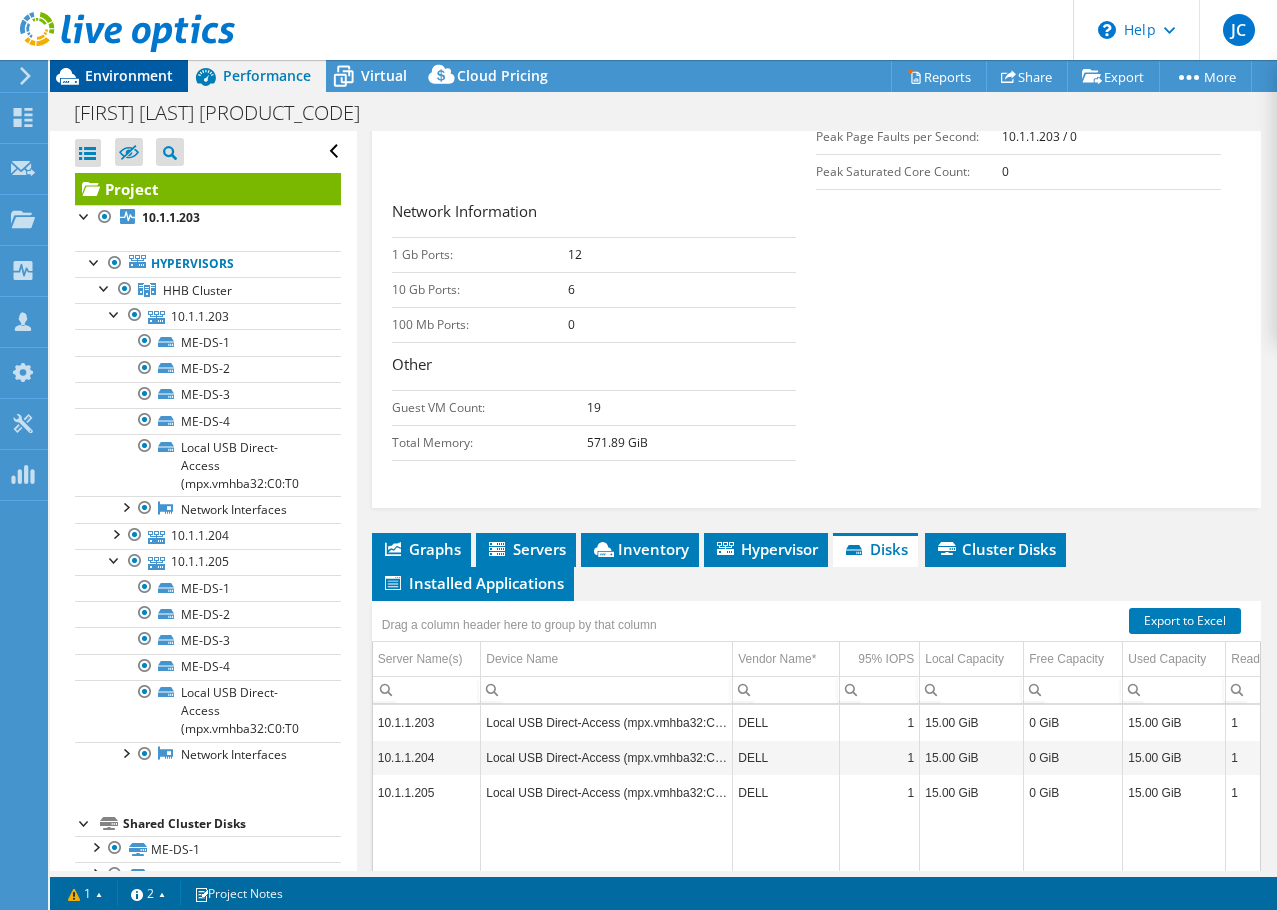 click on "Environment" at bounding box center (129, 75) 